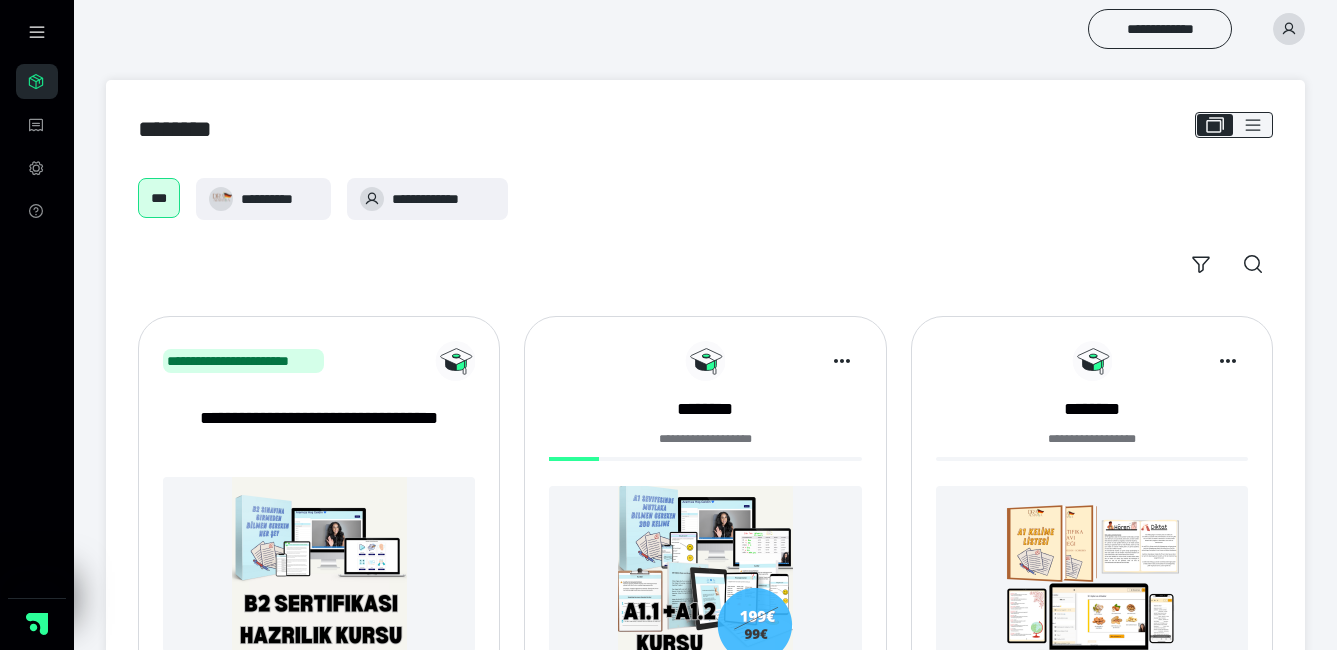 scroll, scrollTop: 0, scrollLeft: 0, axis: both 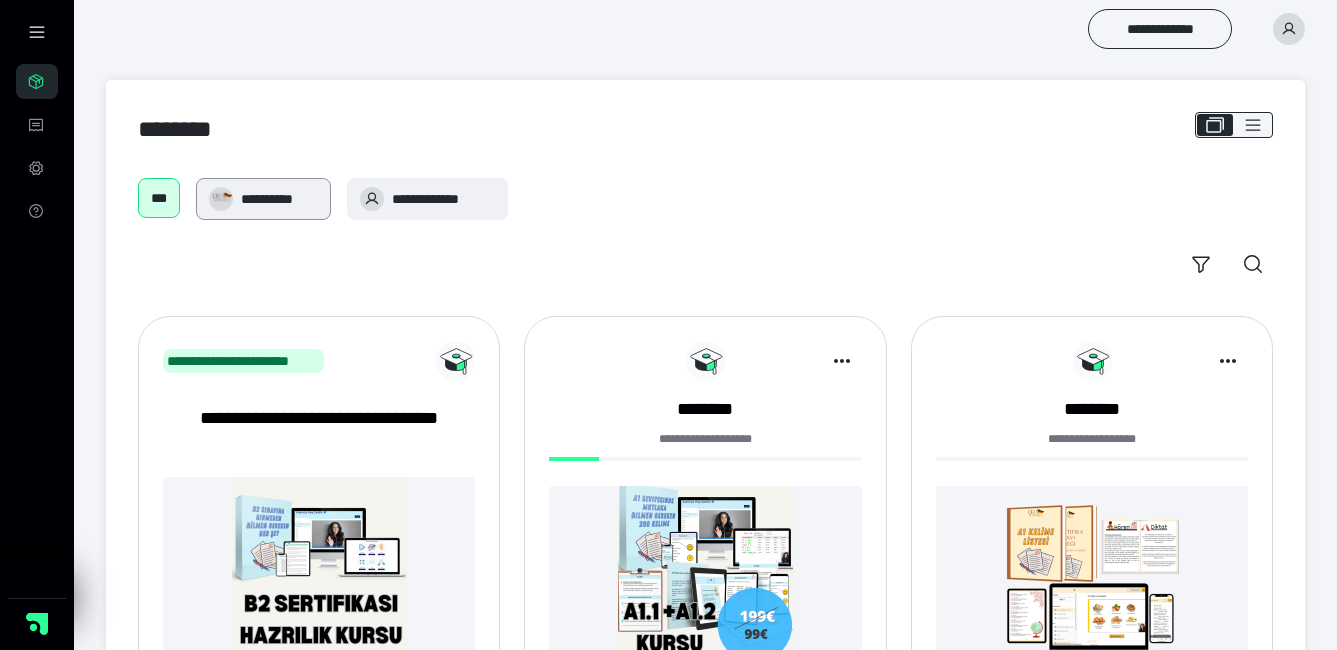 click on "**********" at bounding box center (279, 199) 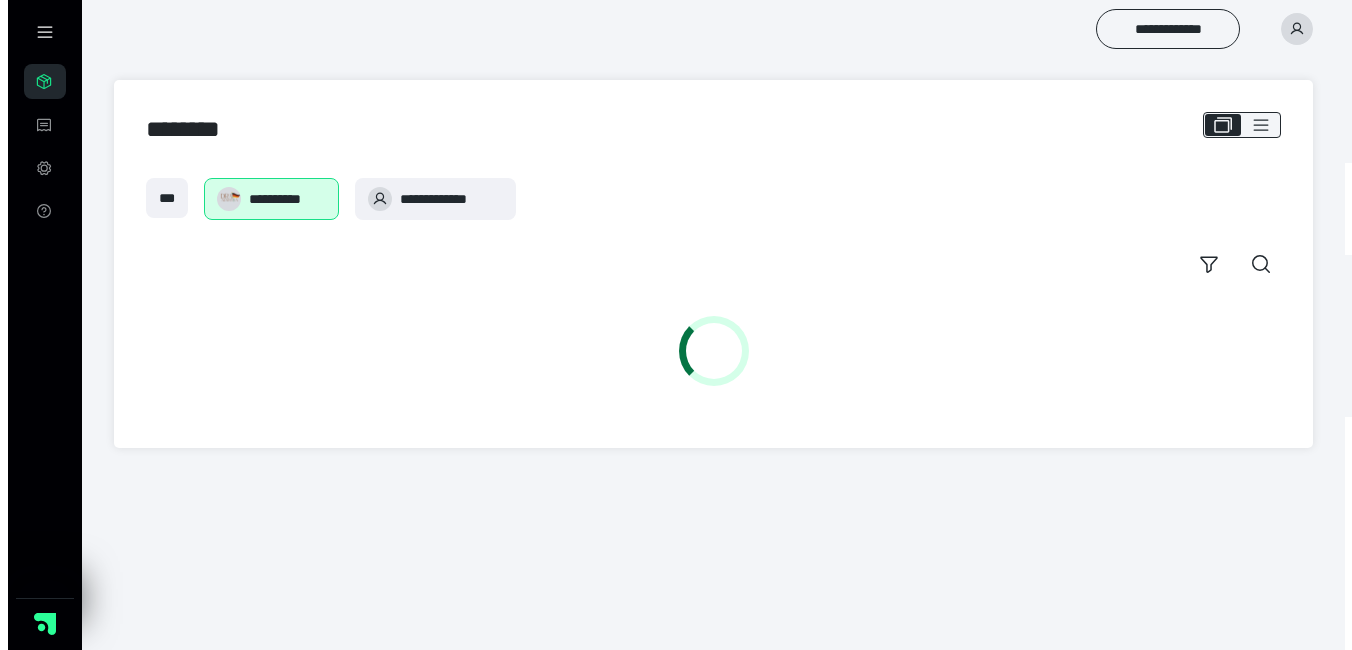scroll, scrollTop: 0, scrollLeft: 0, axis: both 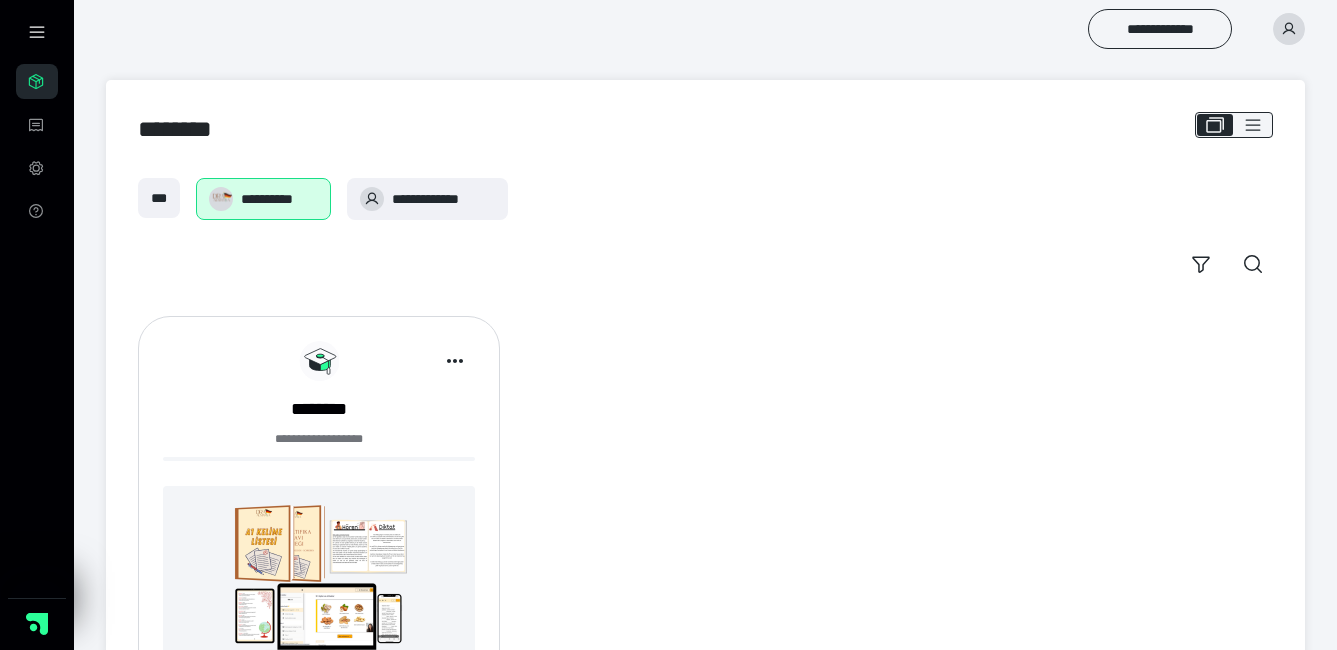 click at bounding box center (319, 573) 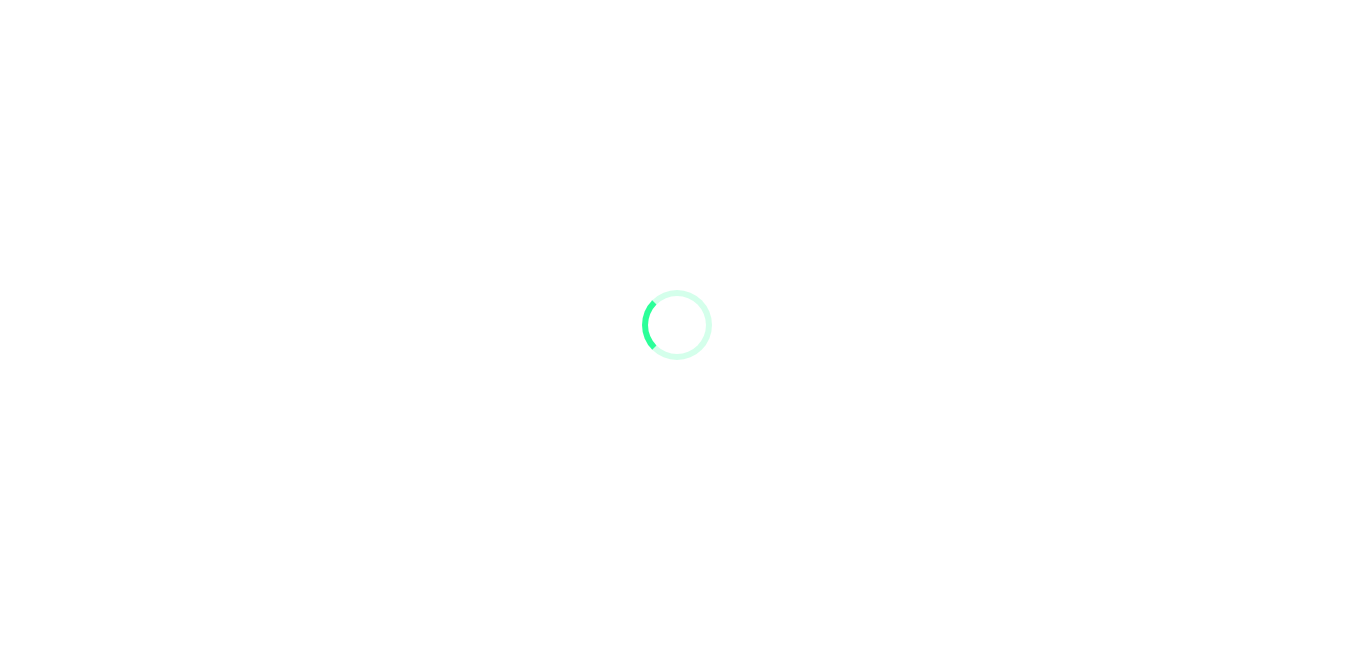 scroll, scrollTop: 0, scrollLeft: 0, axis: both 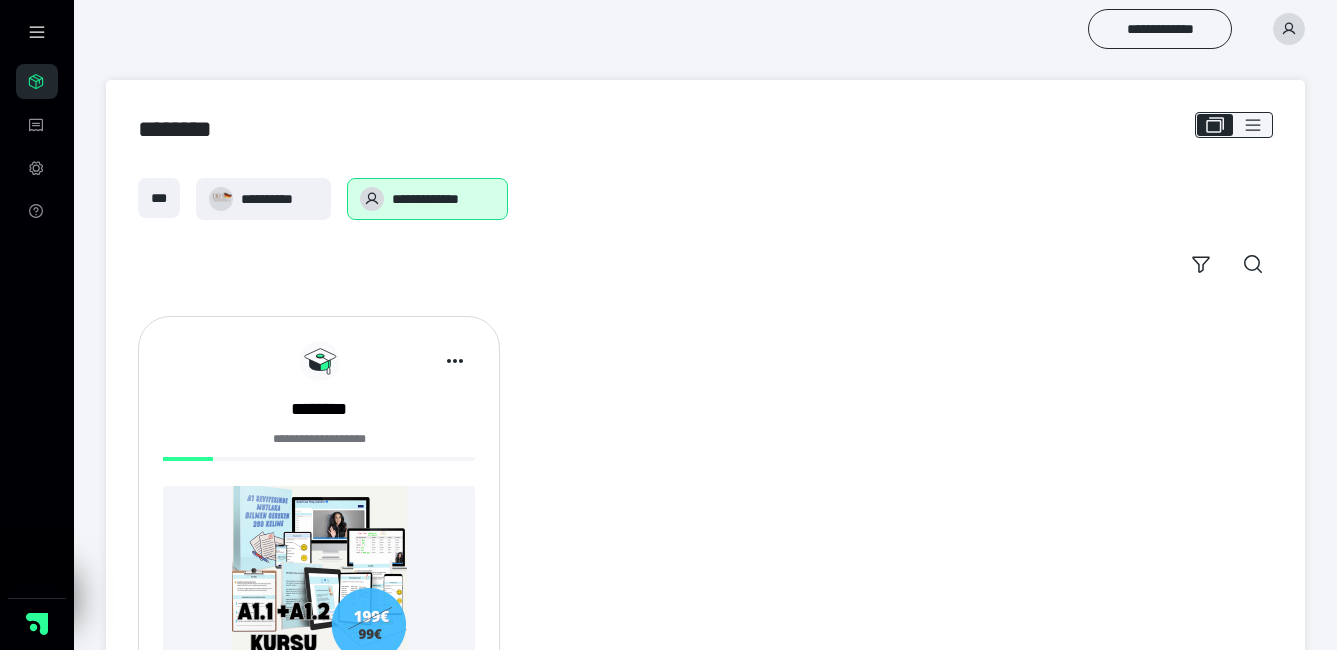 click at bounding box center [319, 573] 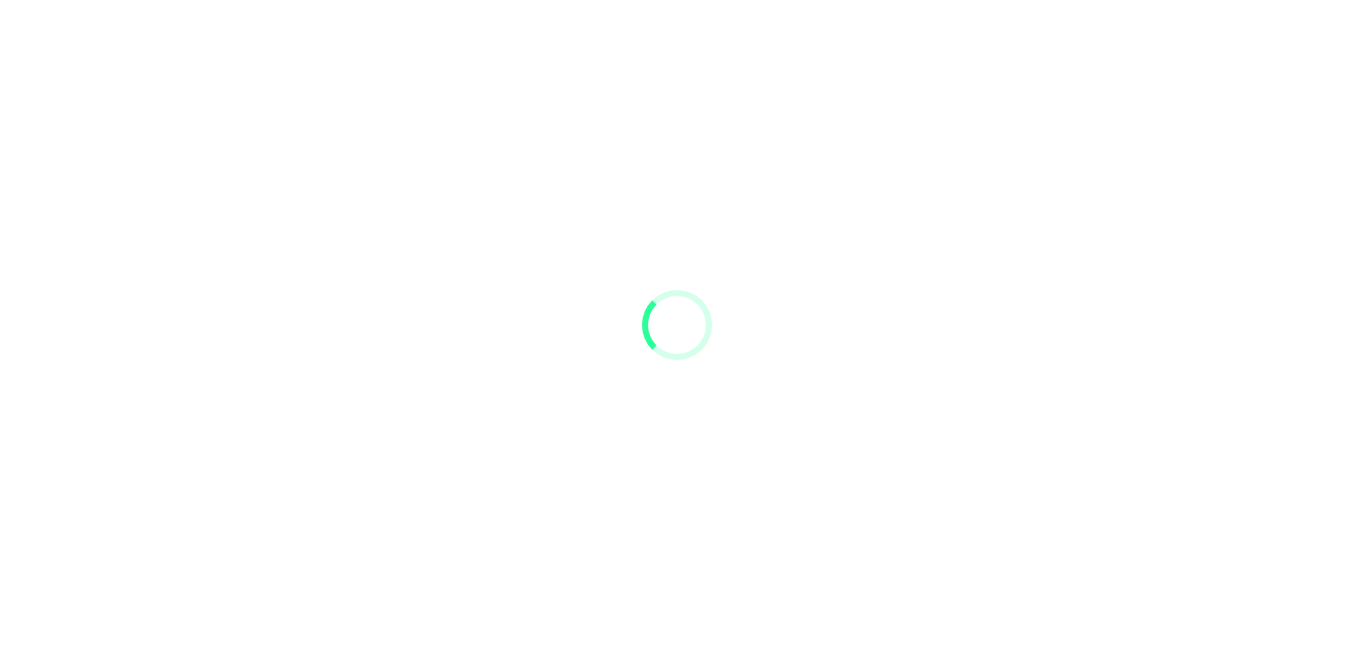 scroll, scrollTop: 0, scrollLeft: 0, axis: both 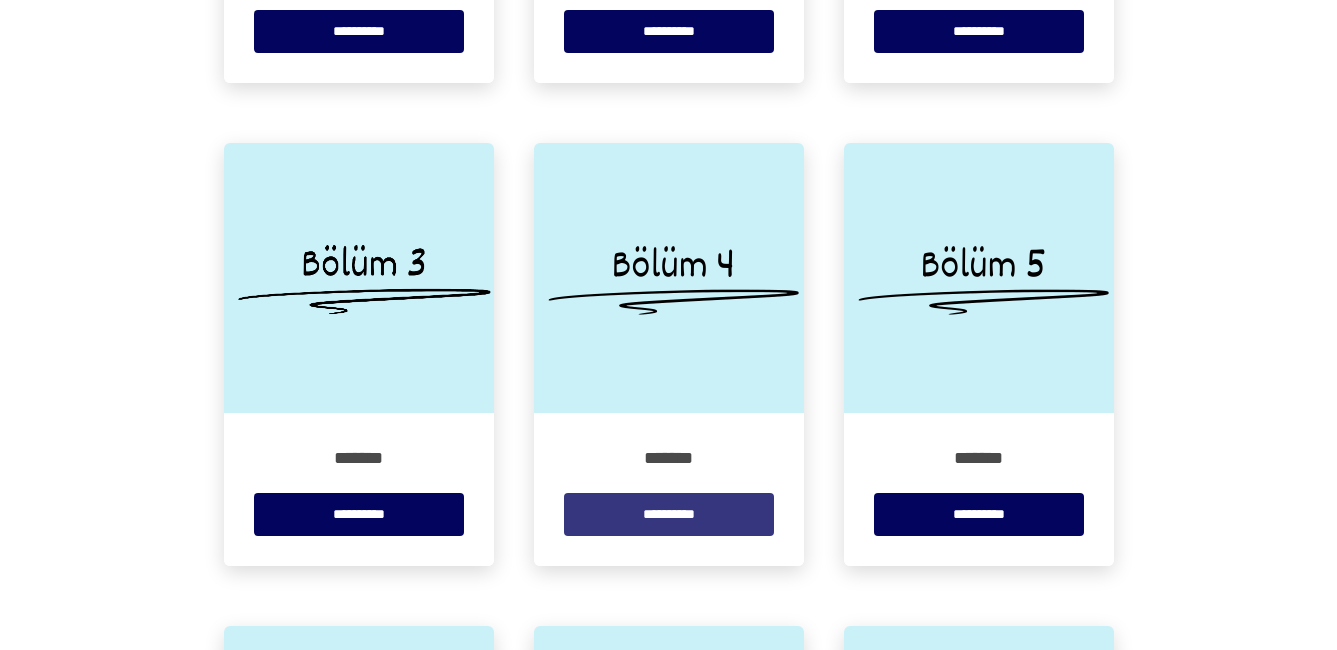 click on "**********" at bounding box center (669, 514) 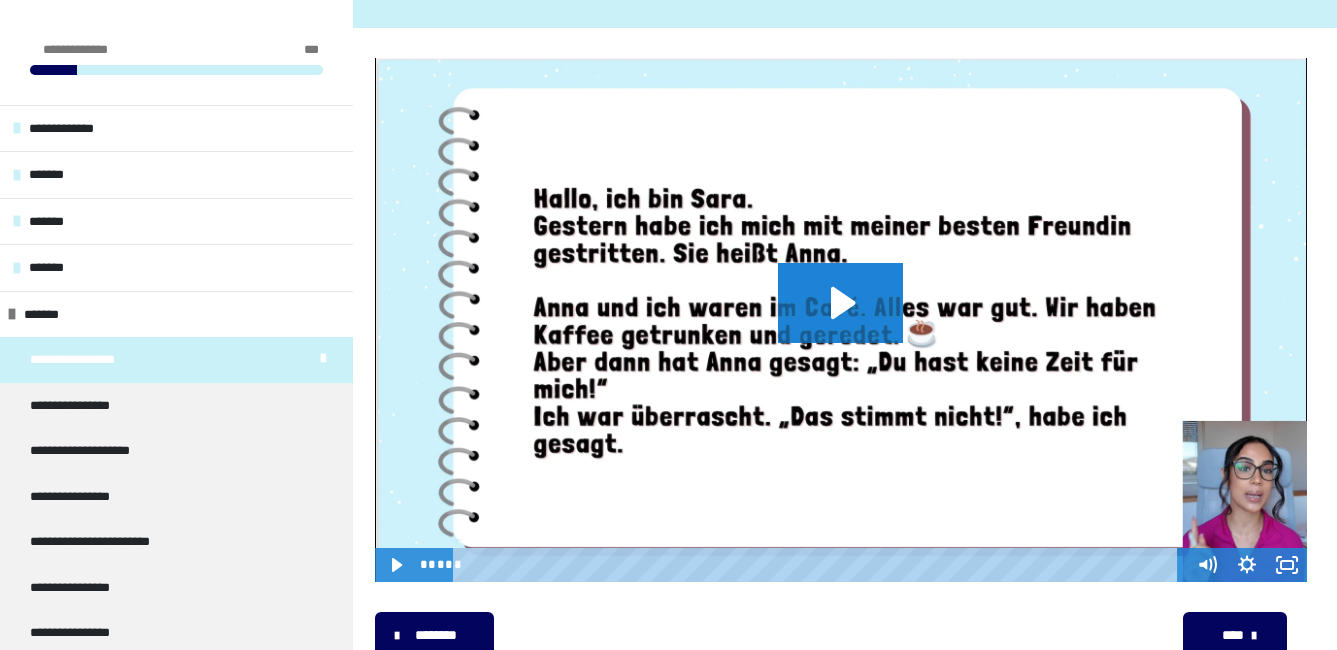 scroll, scrollTop: 279, scrollLeft: 0, axis: vertical 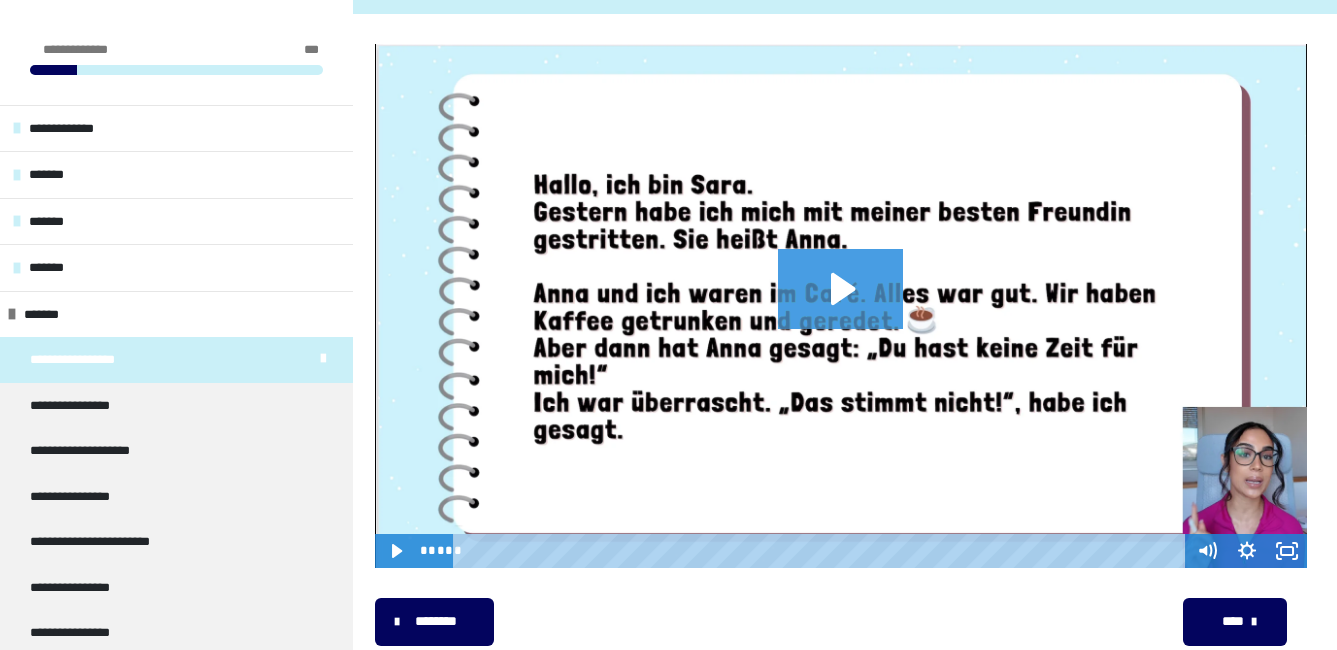 click 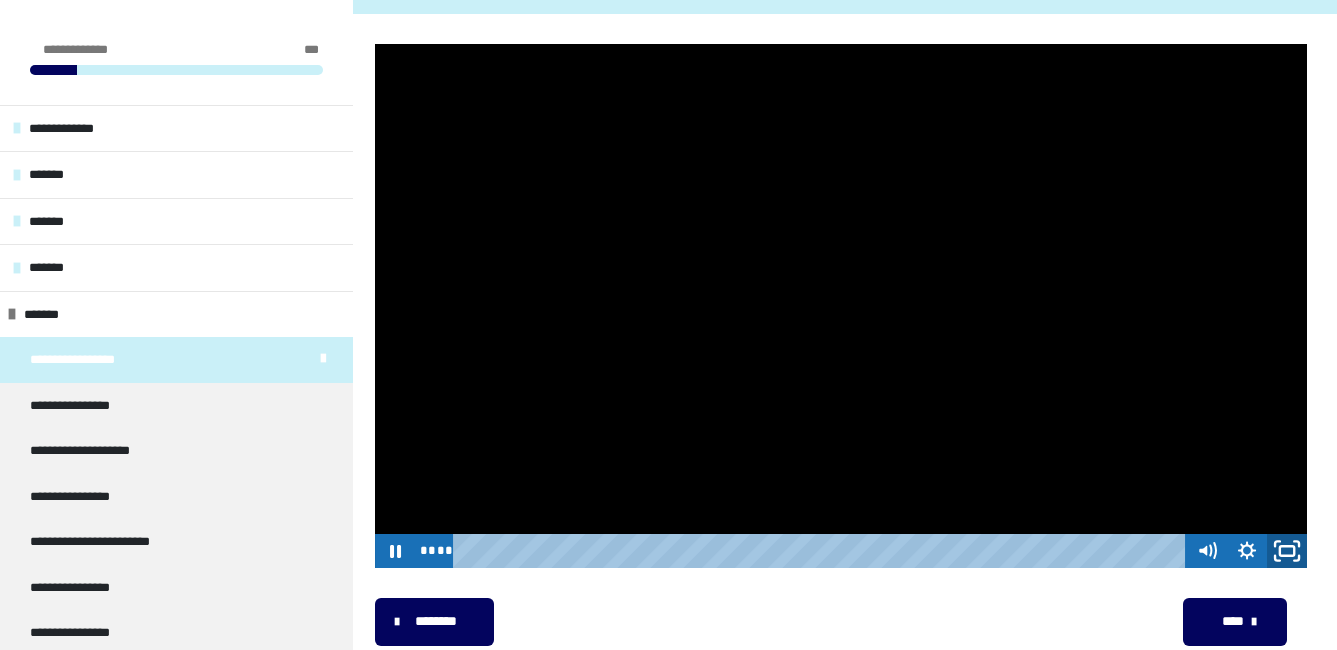 click 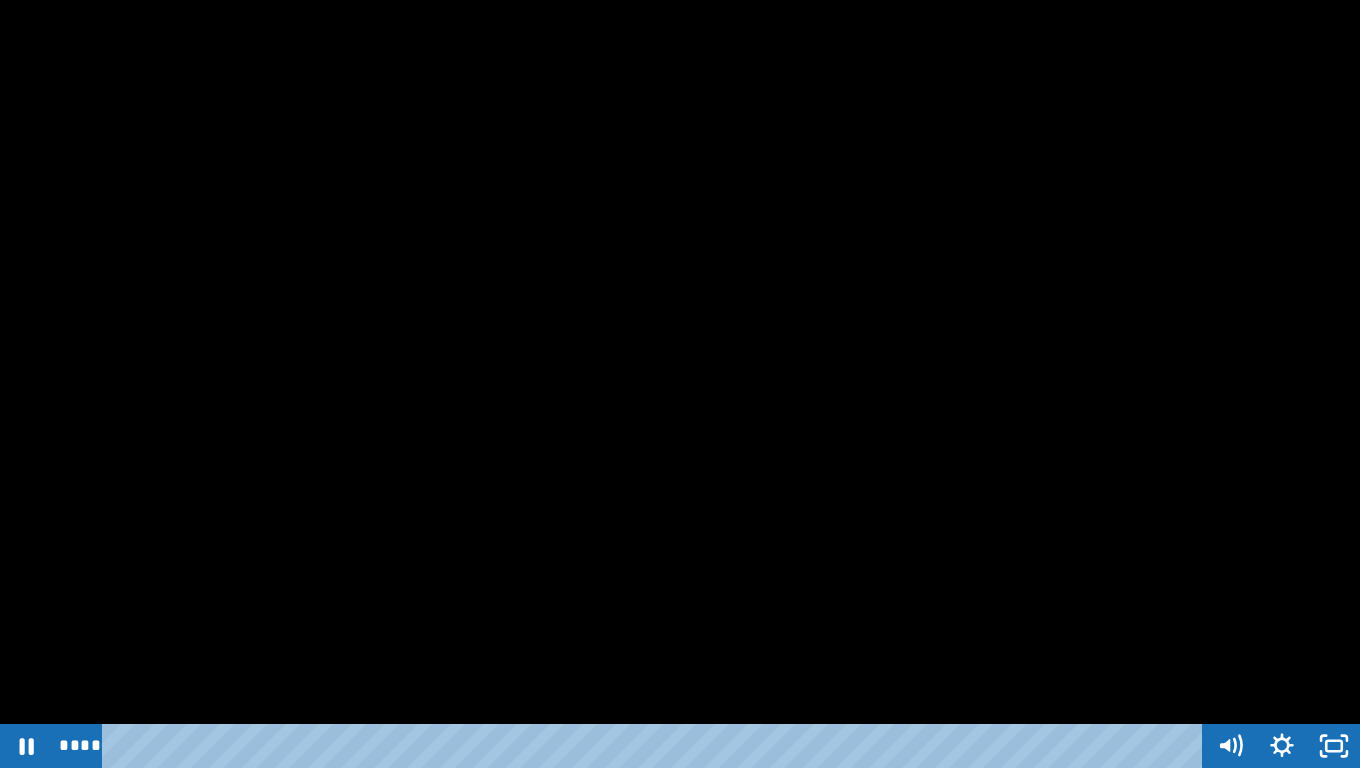 click at bounding box center [680, 384] 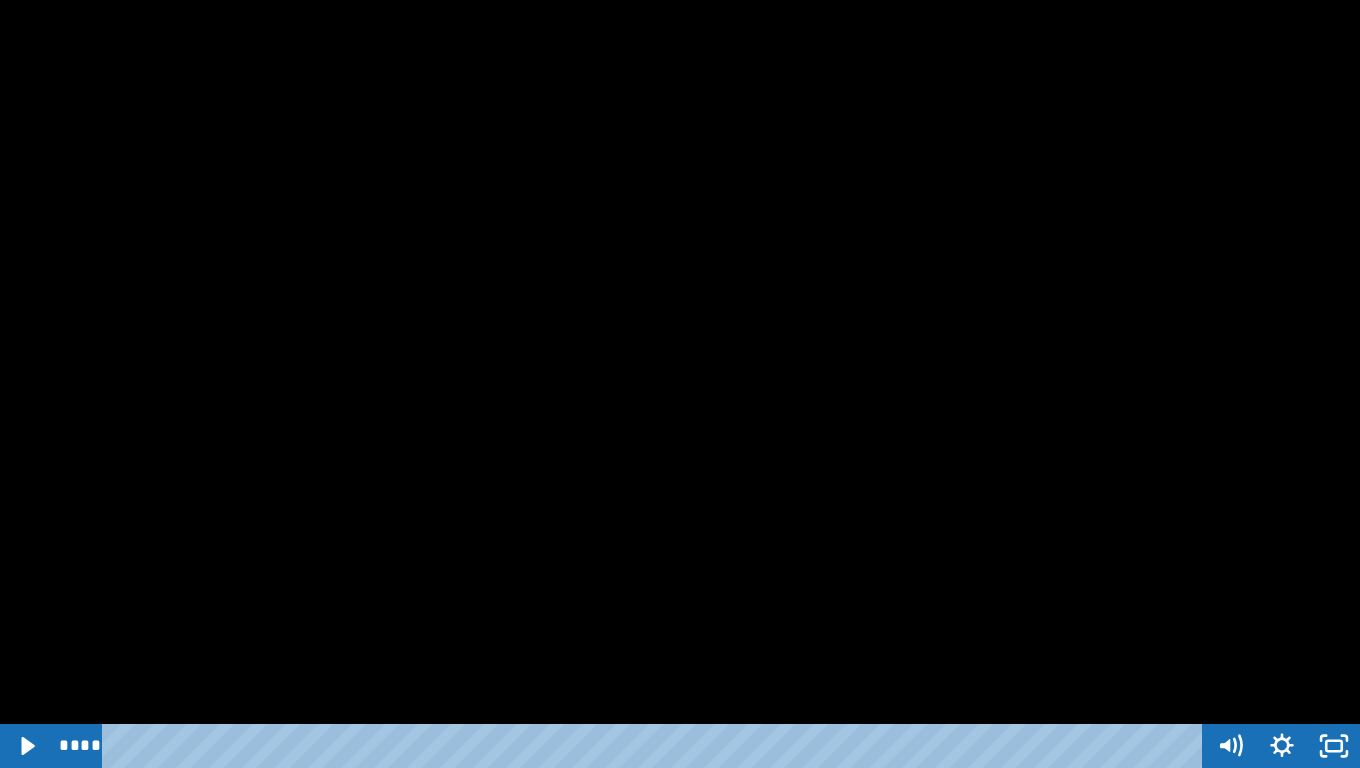 click at bounding box center (680, 384) 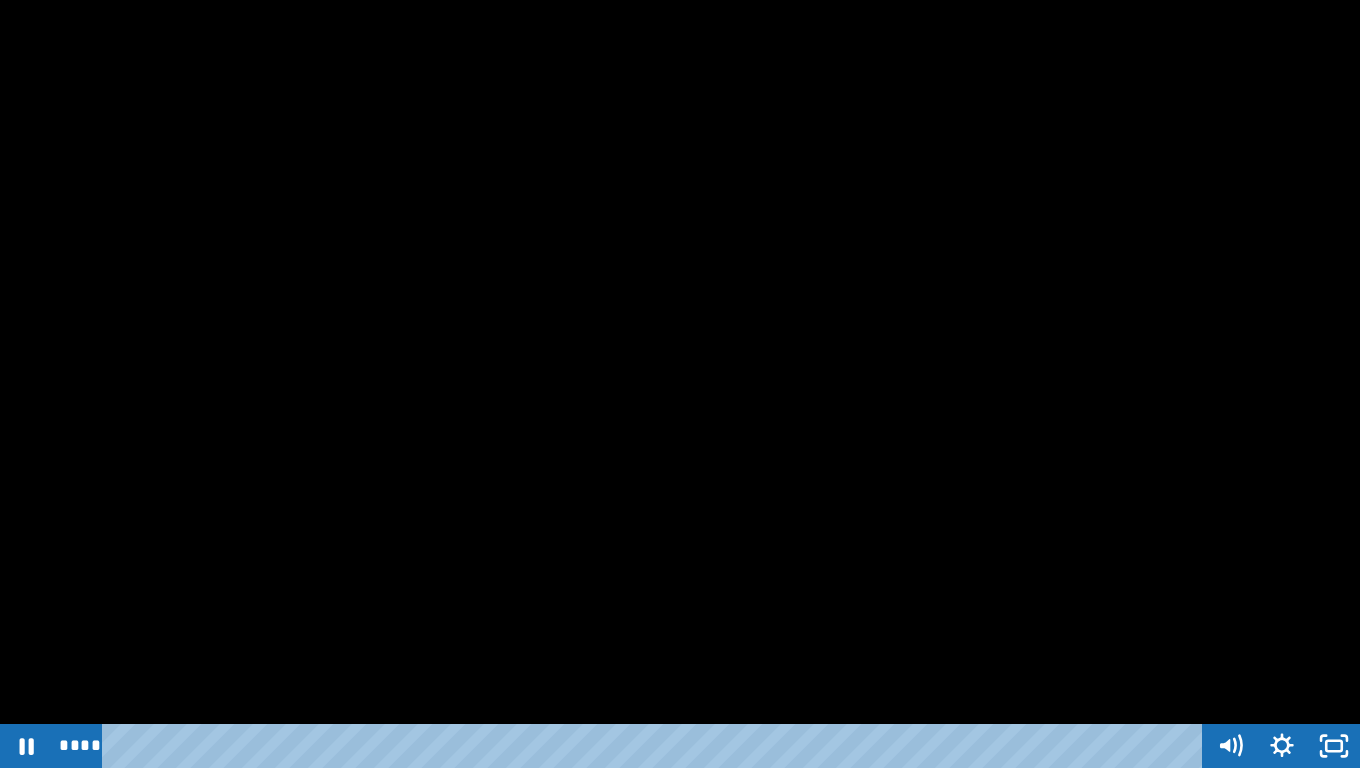 click at bounding box center [680, 384] 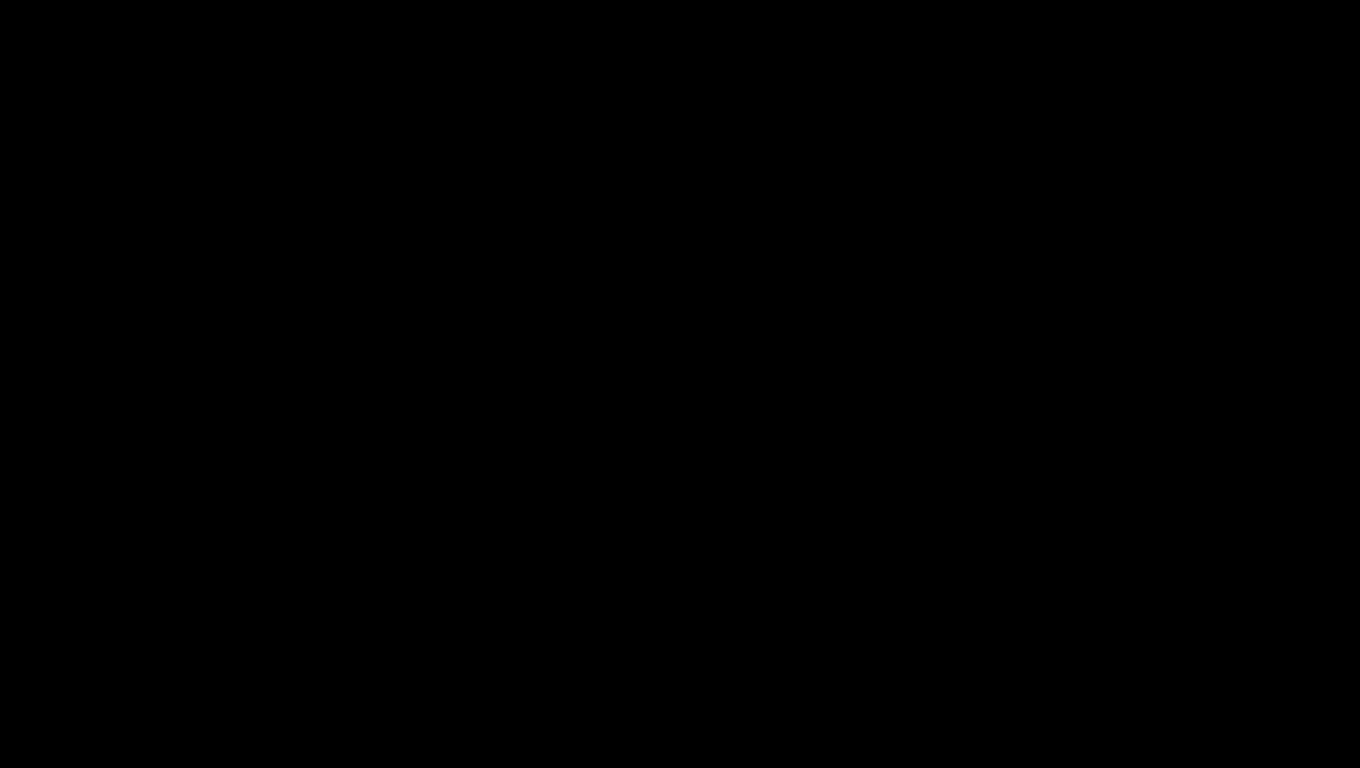 click at bounding box center [680, 384] 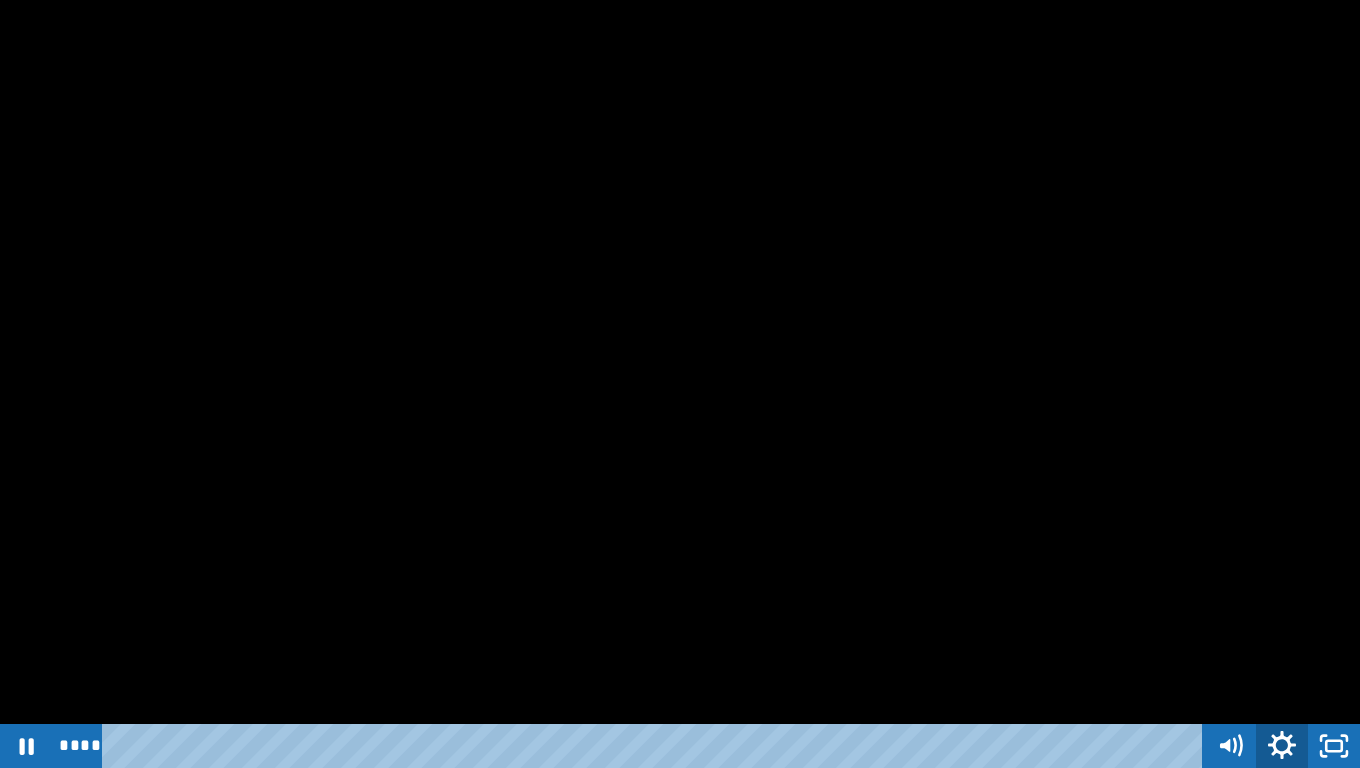 click 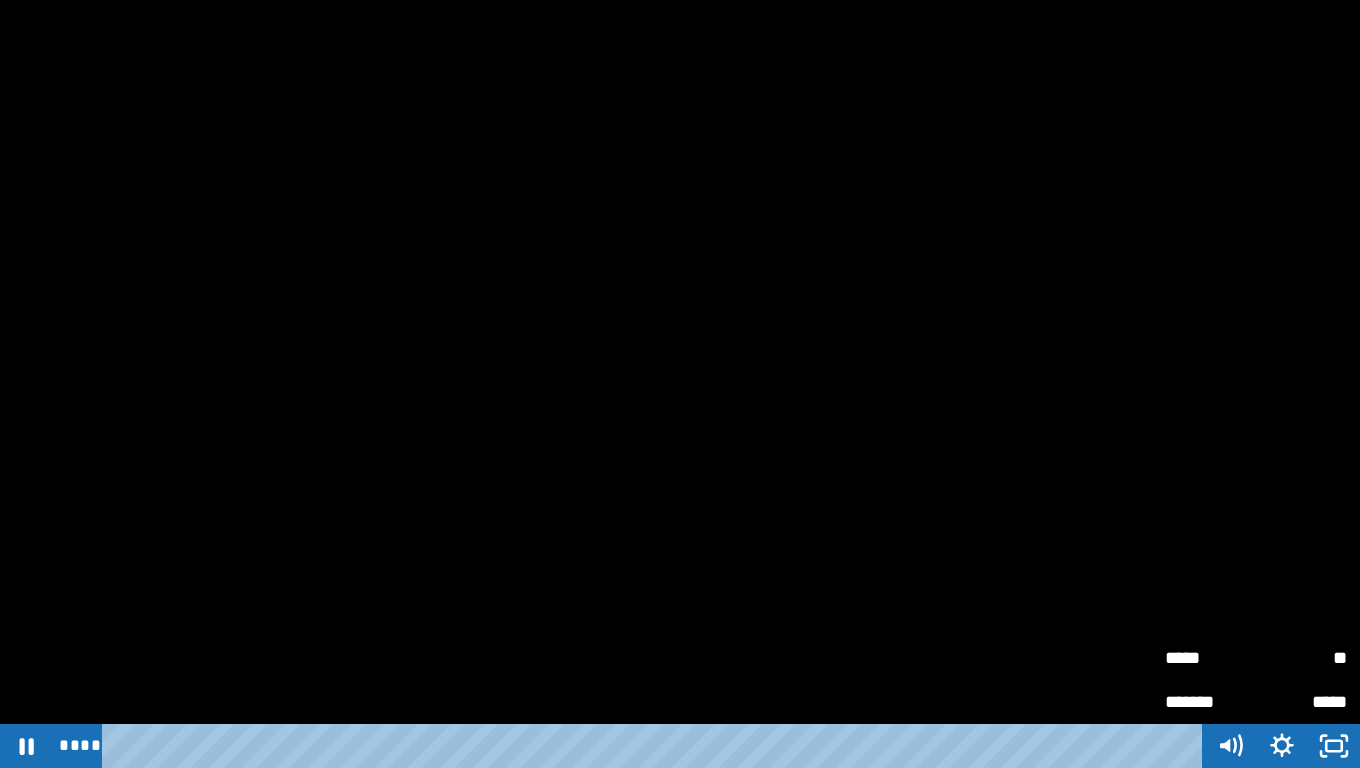 click on "**" at bounding box center (1301, 655) 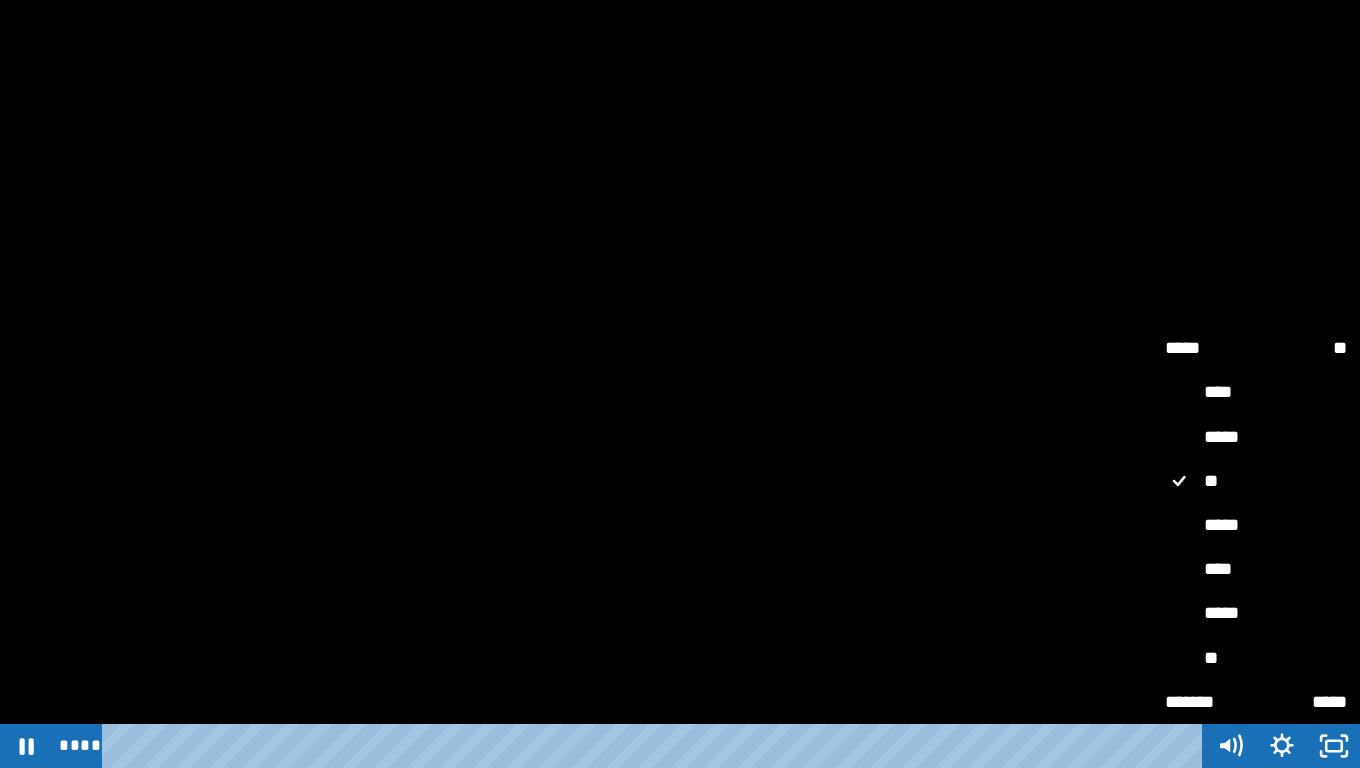 click on "*****" at bounding box center [1256, 438] 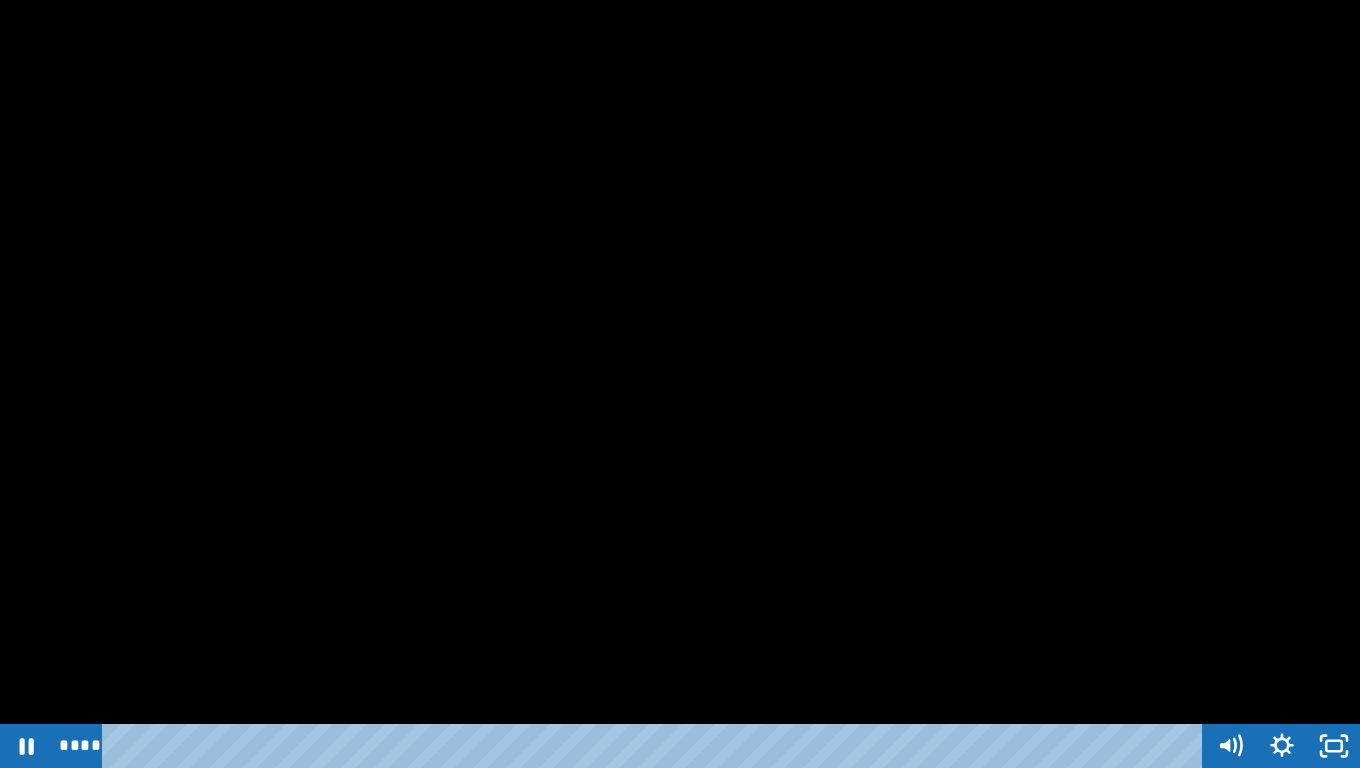 click at bounding box center [680, 384] 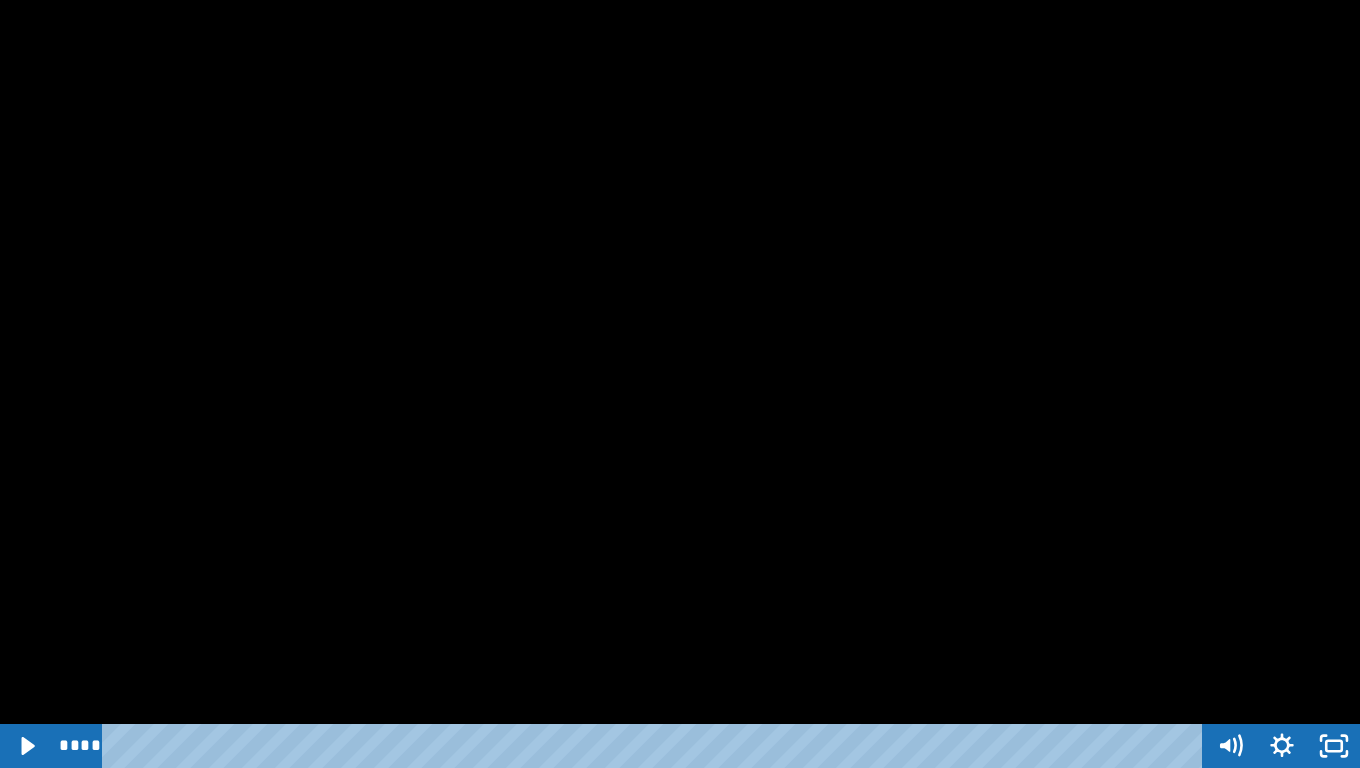 click at bounding box center [680, 384] 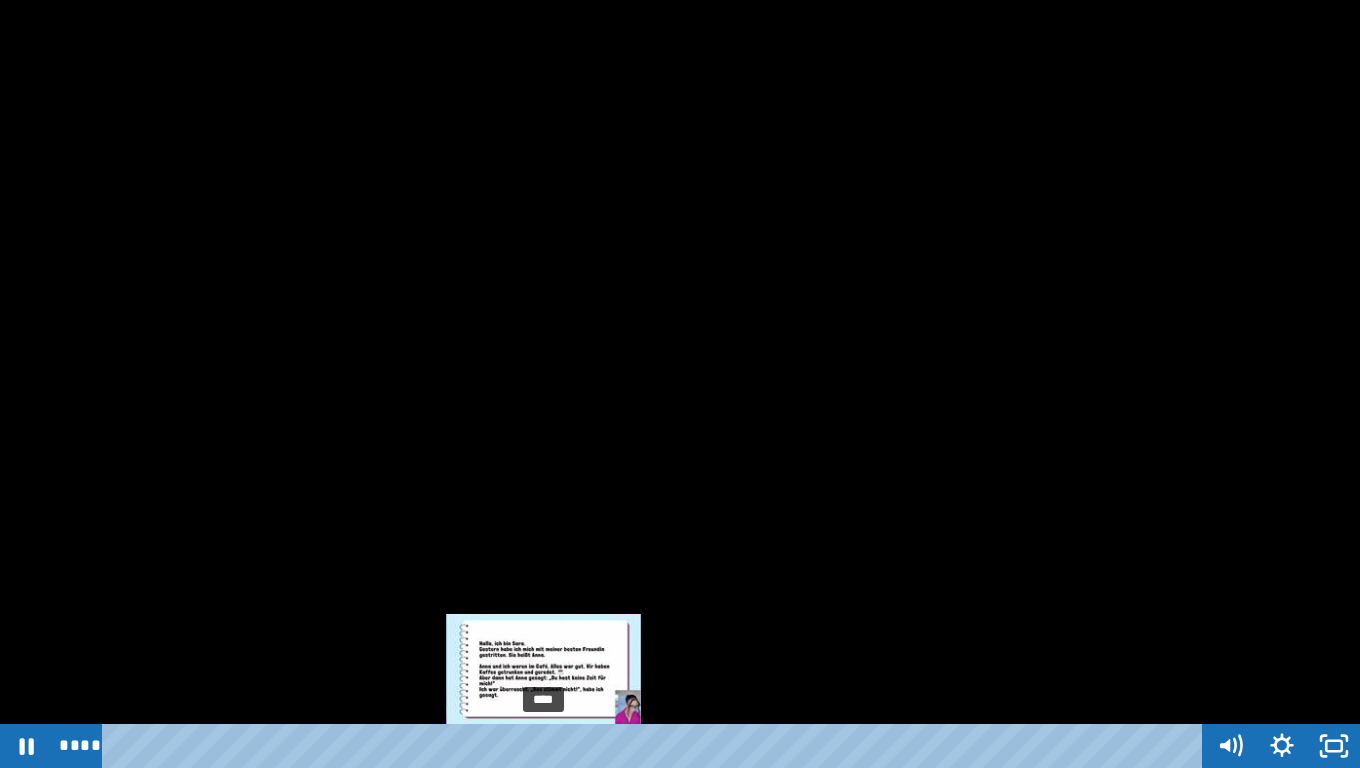 click on "****" at bounding box center [656, 746] 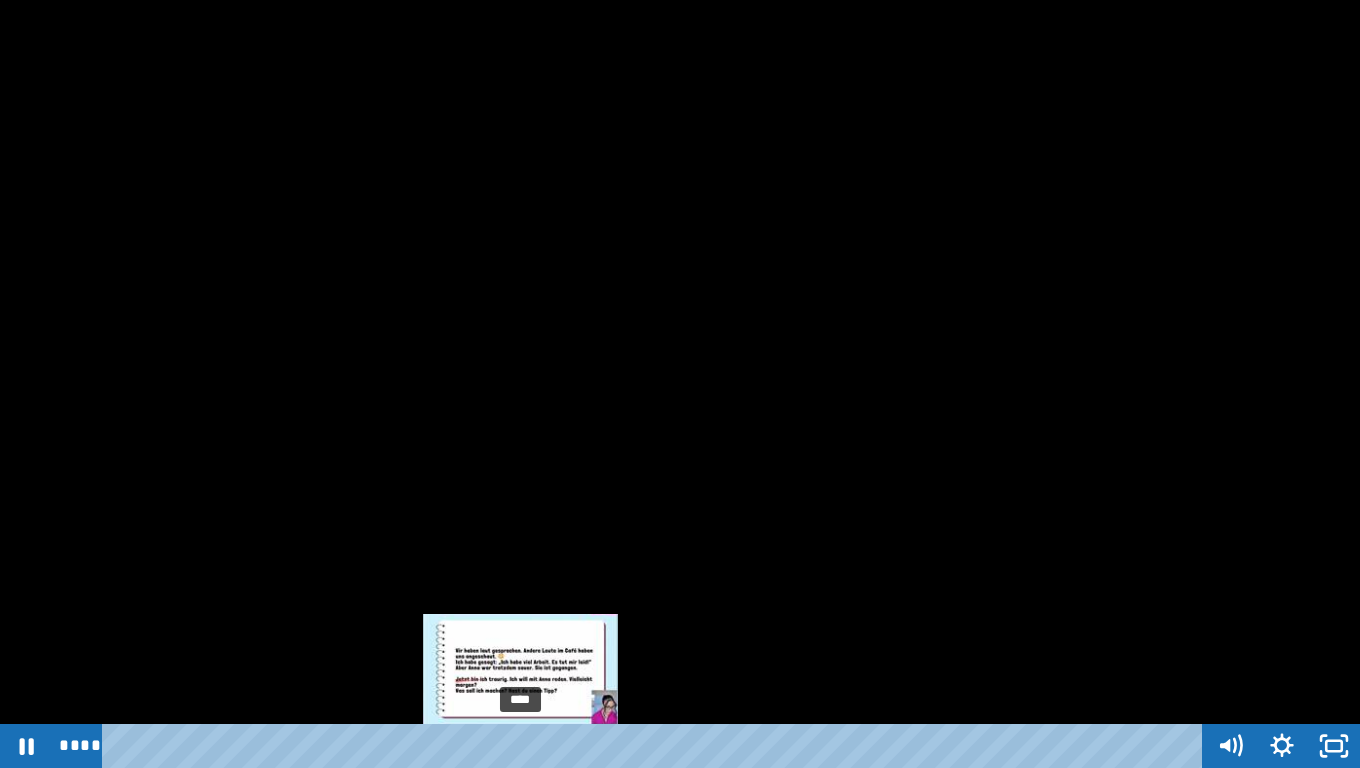 click on "****" at bounding box center [656, 746] 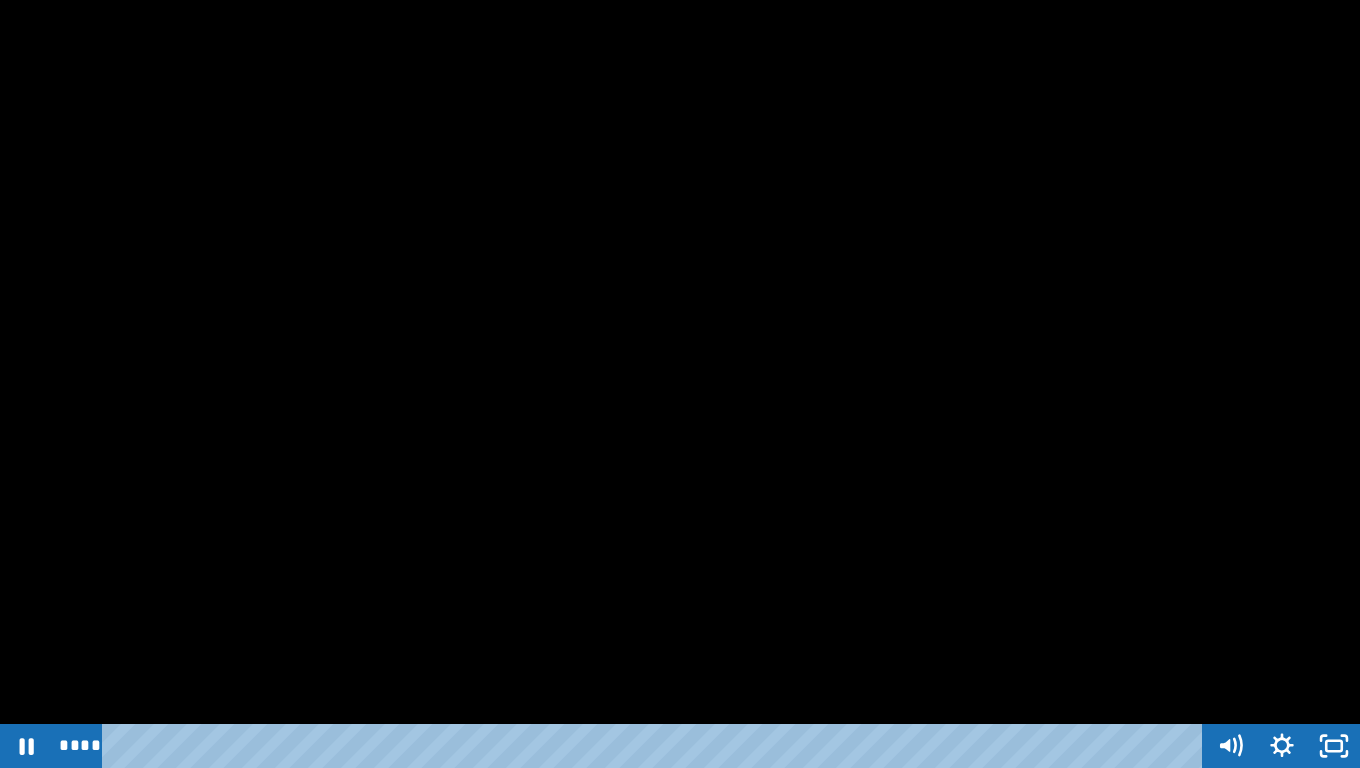 click at bounding box center (680, 384) 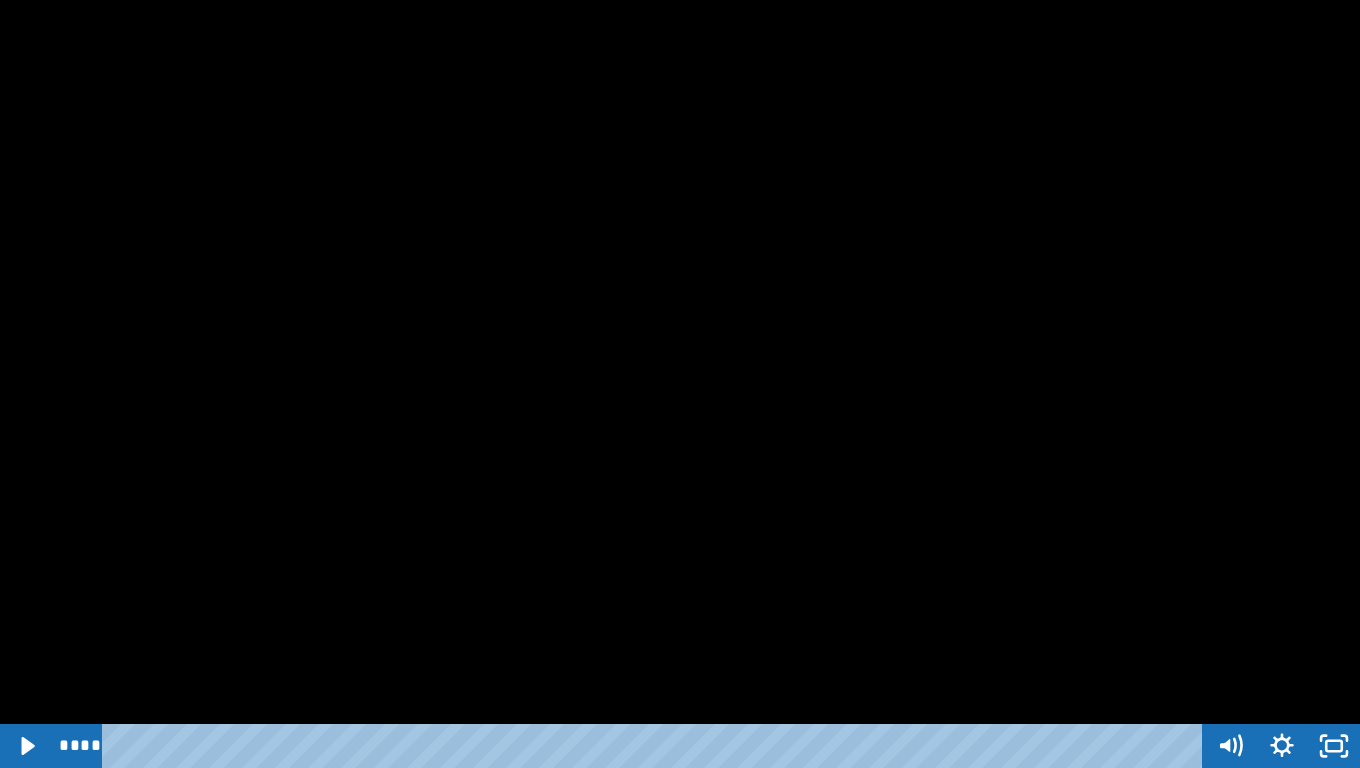 type 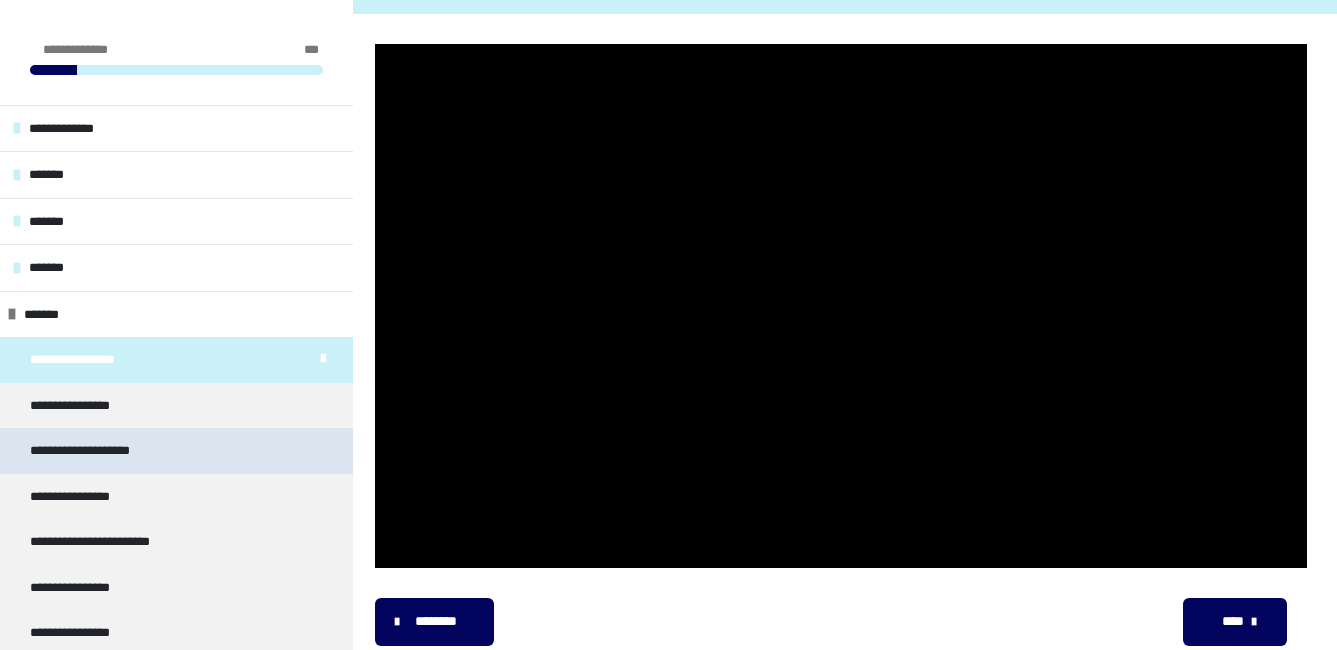 click on "**********" at bounding box center (176, 451) 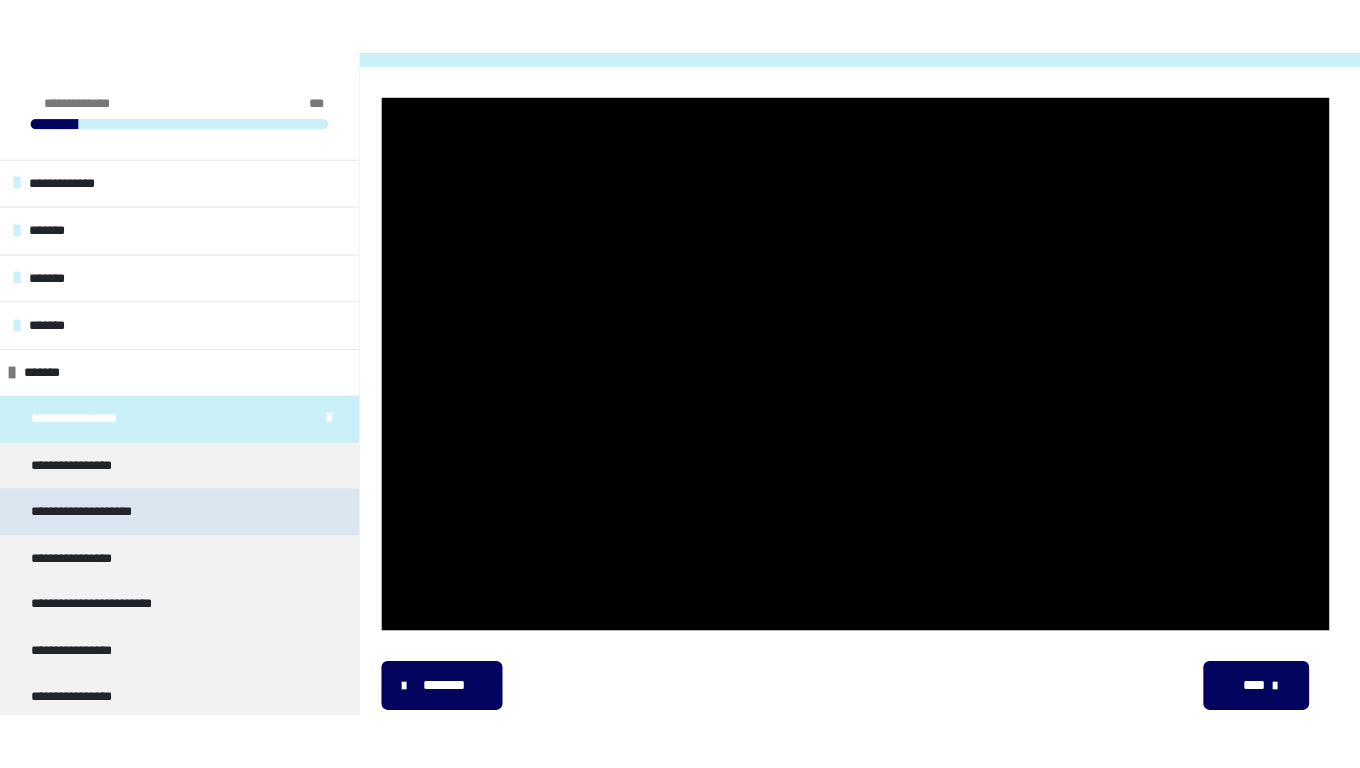 scroll, scrollTop: 283, scrollLeft: 0, axis: vertical 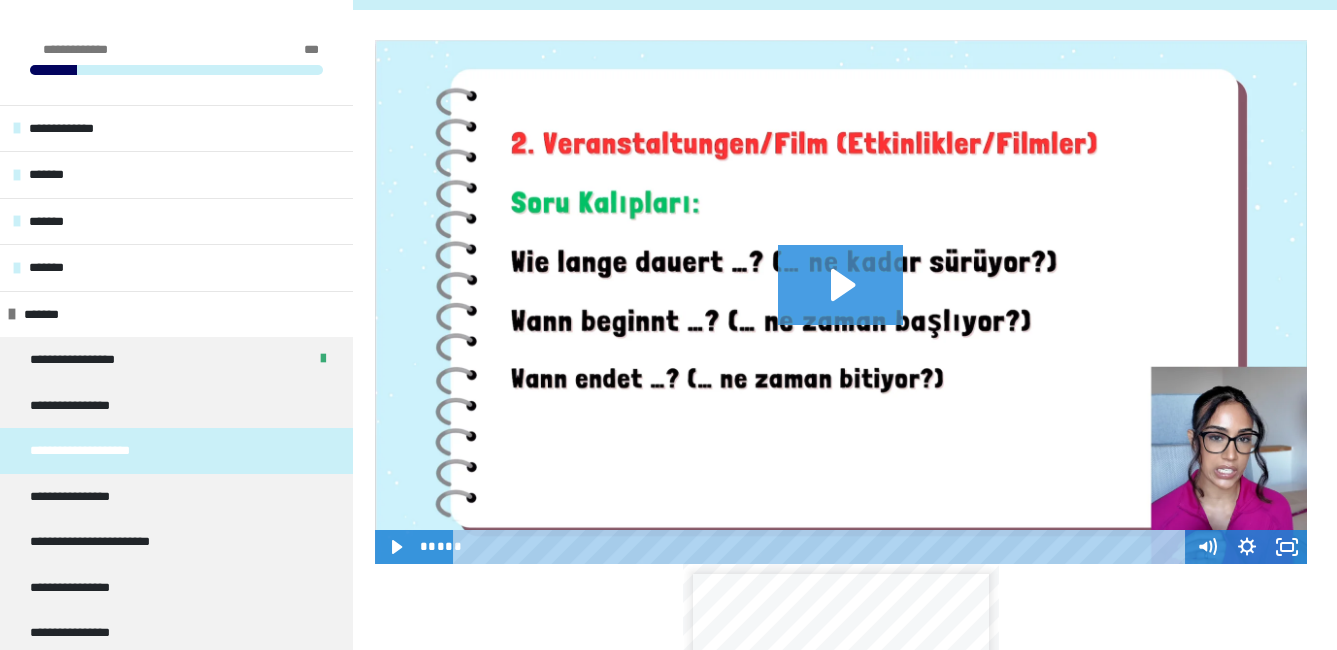 click 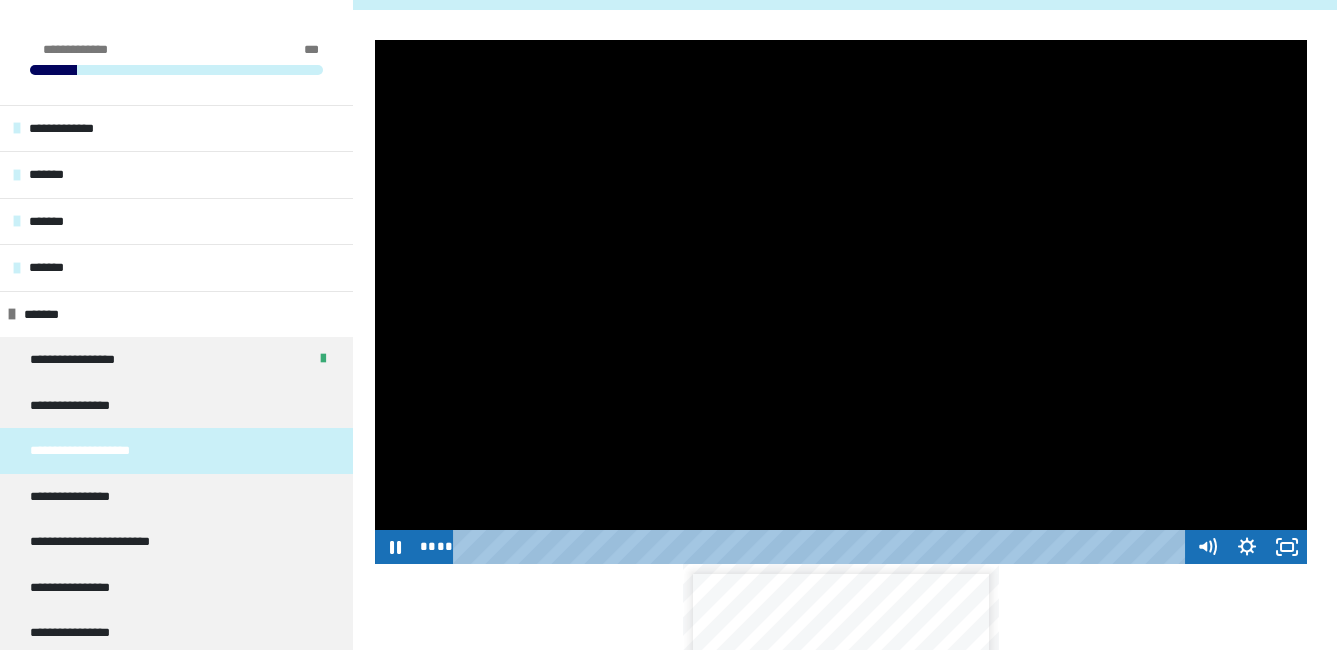 click at bounding box center [841, 302] 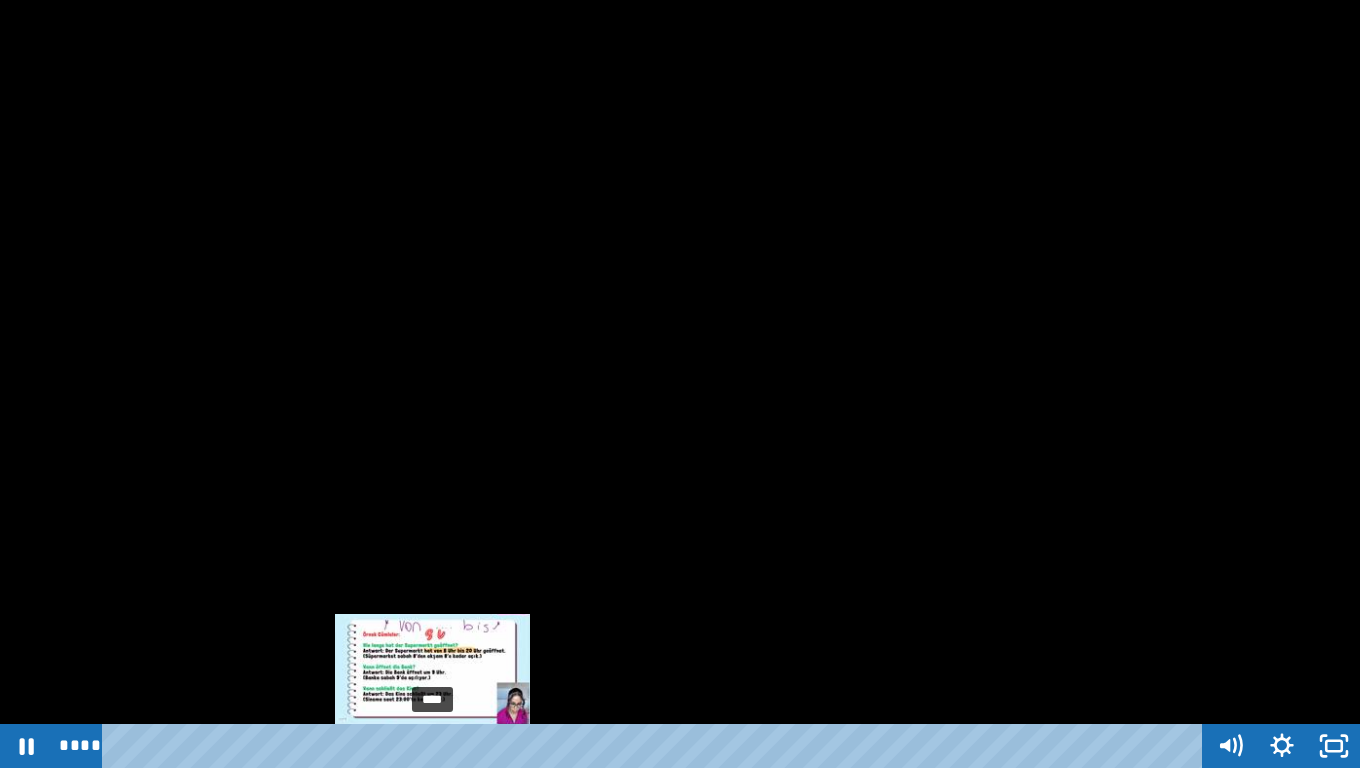 click on "****" at bounding box center (656, 746) 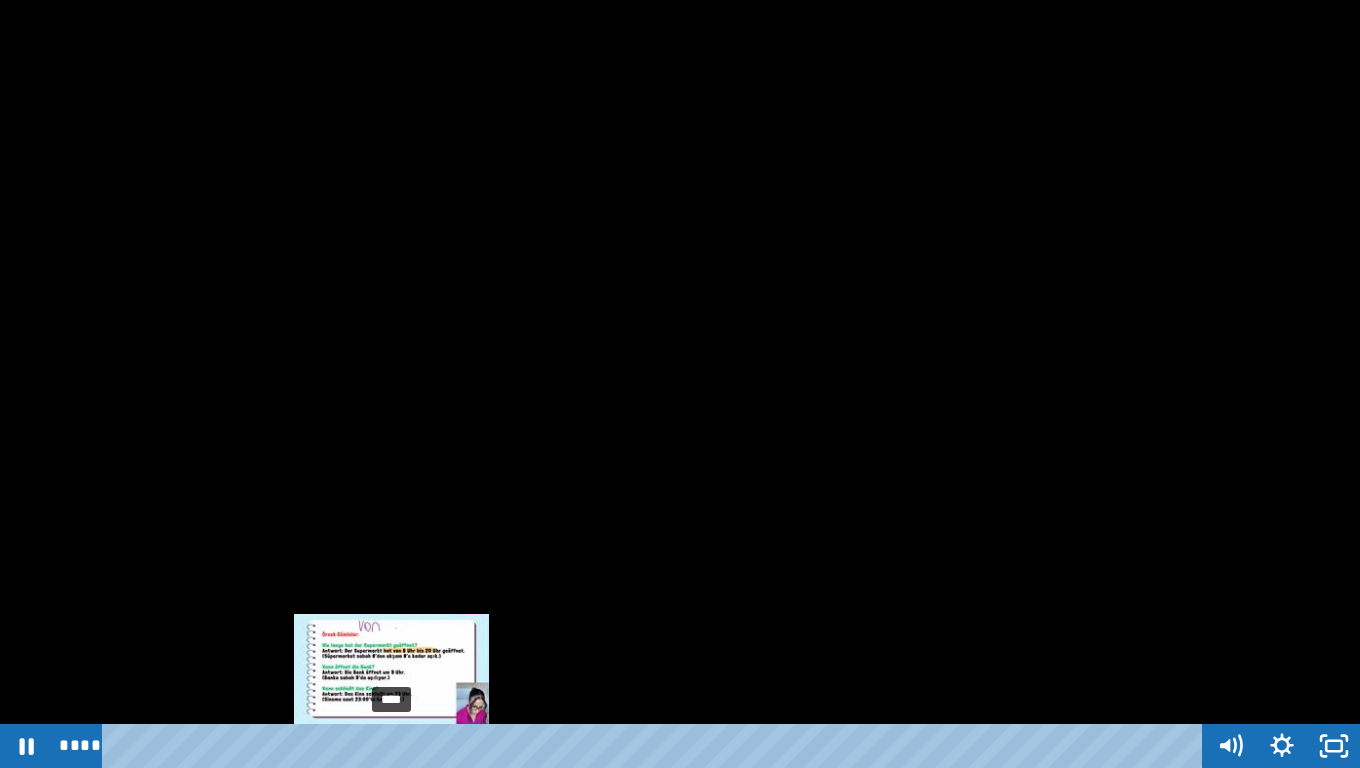 click on "****" at bounding box center [656, 746] 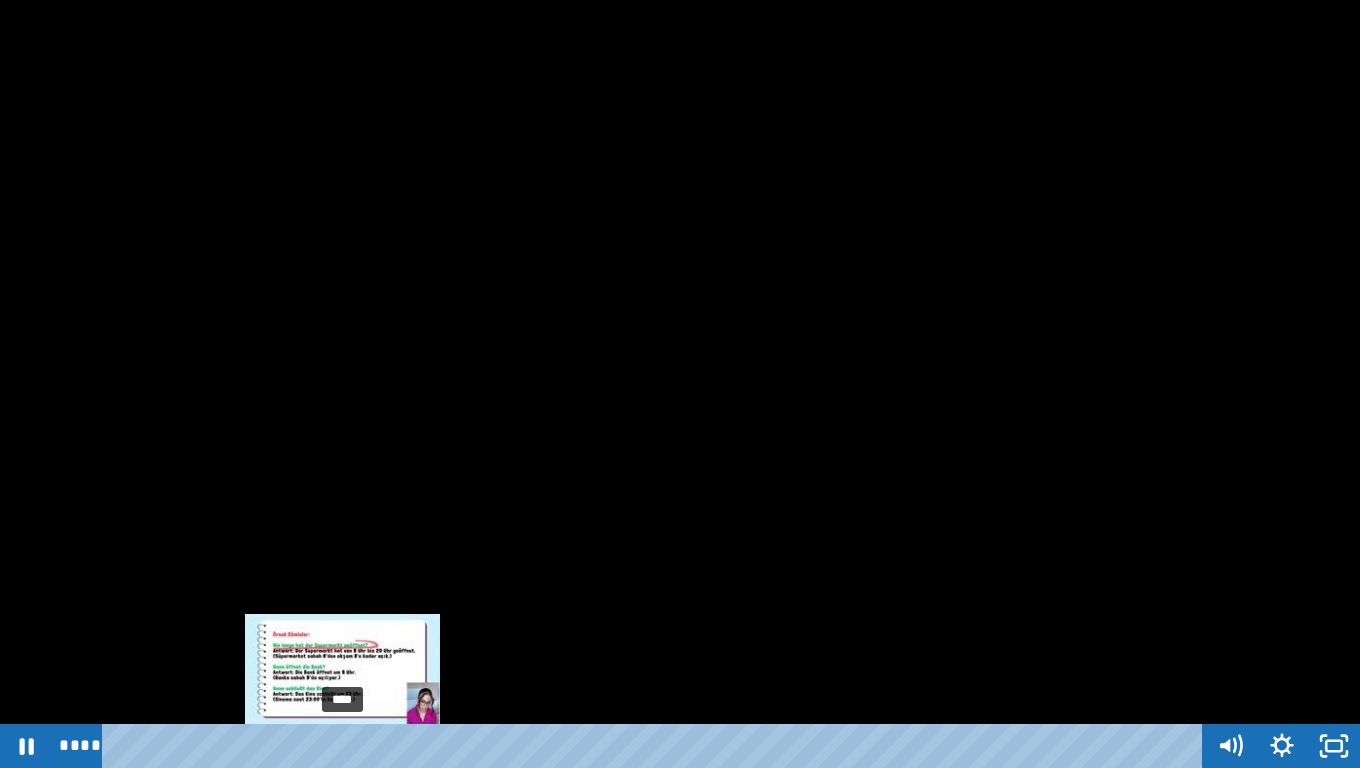 click on "****" at bounding box center [656, 746] 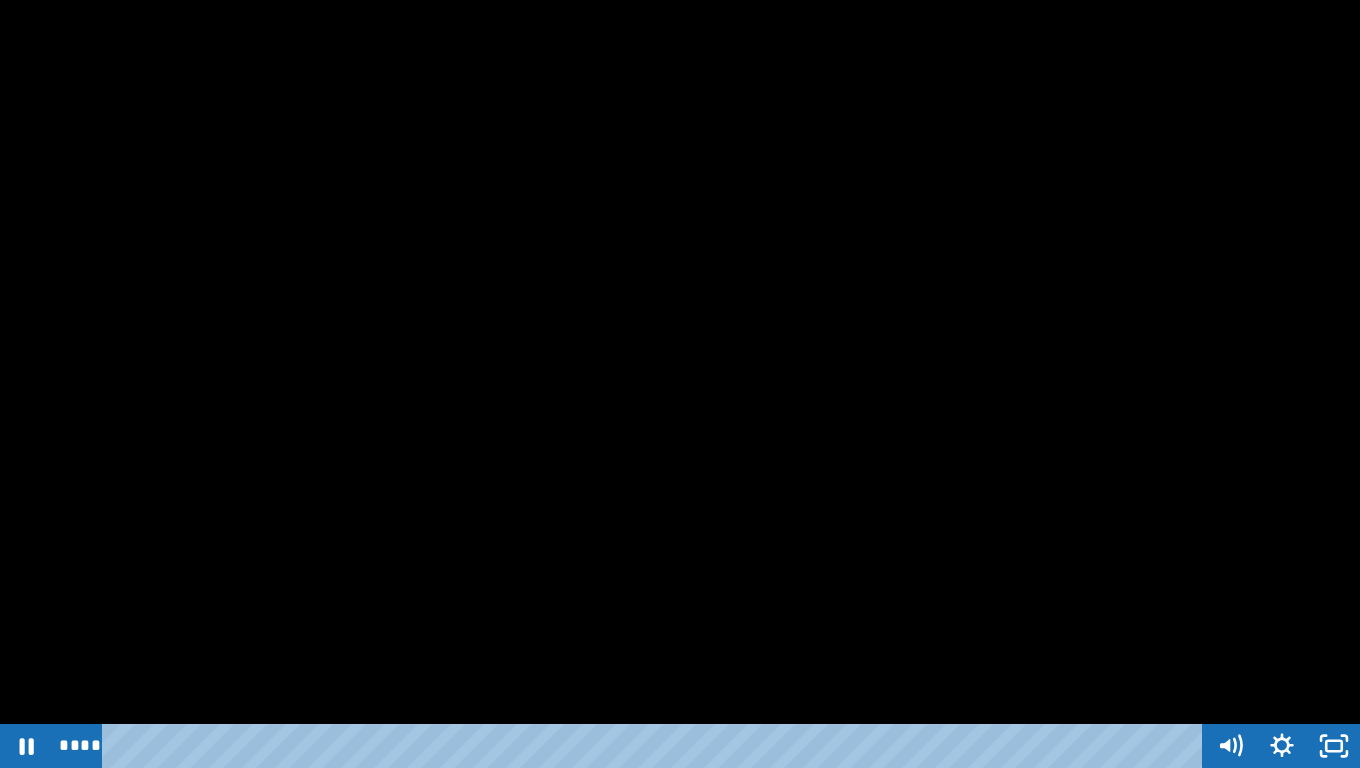 click at bounding box center [680, 384] 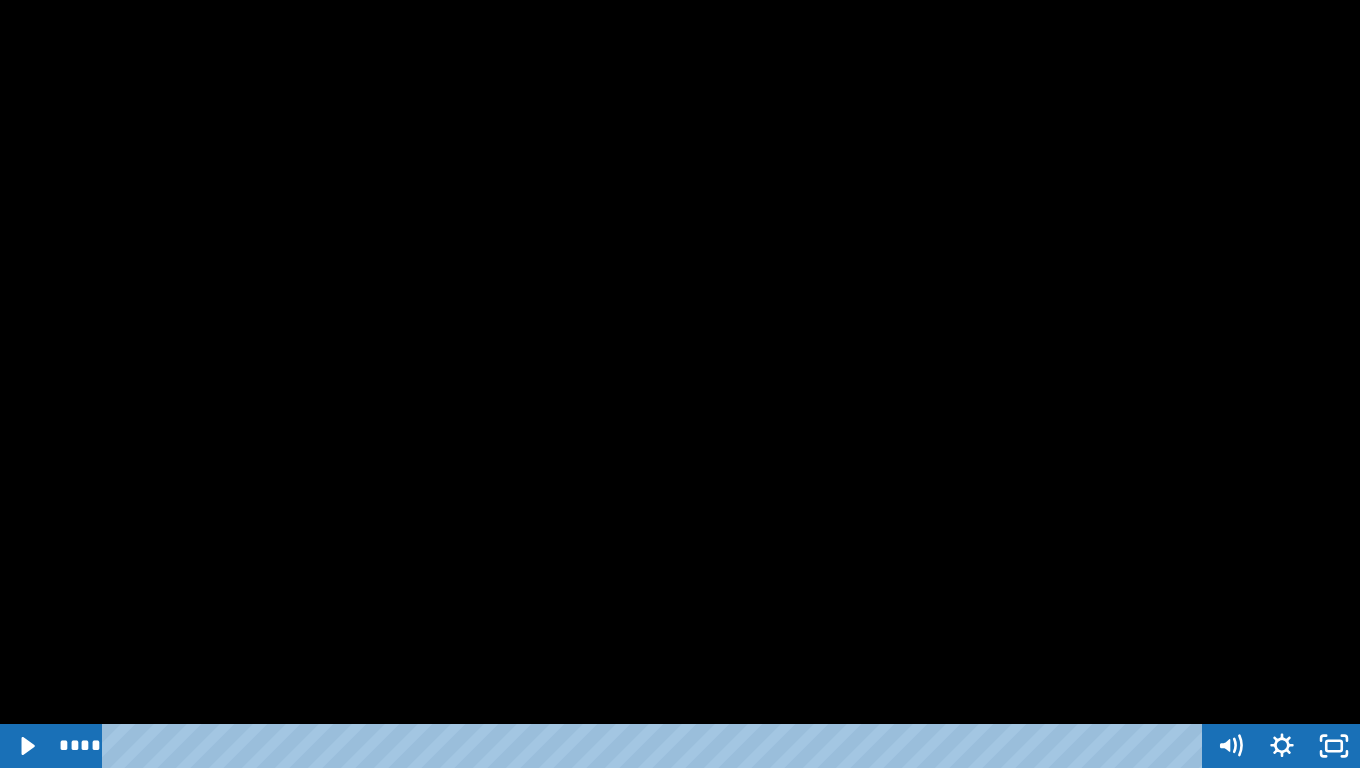 click at bounding box center (680, 384) 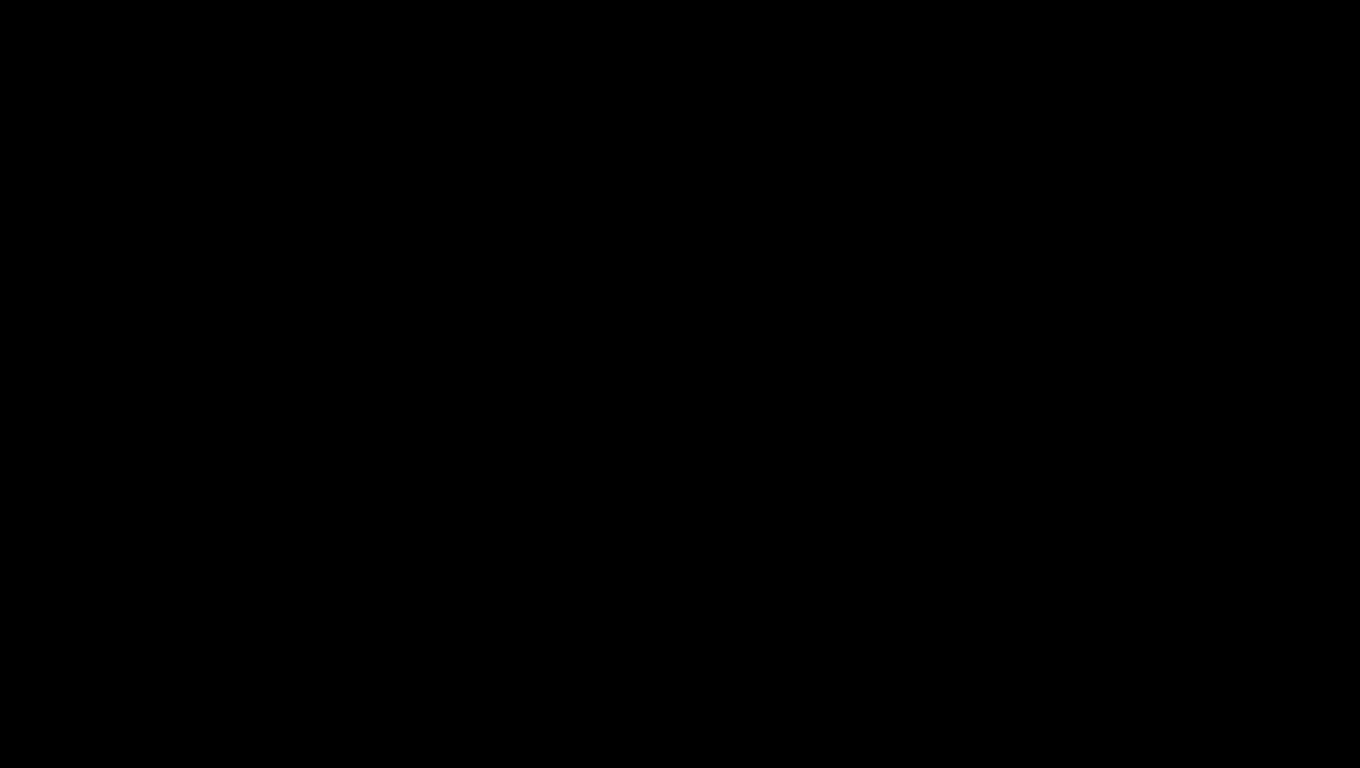 click at bounding box center (680, 384) 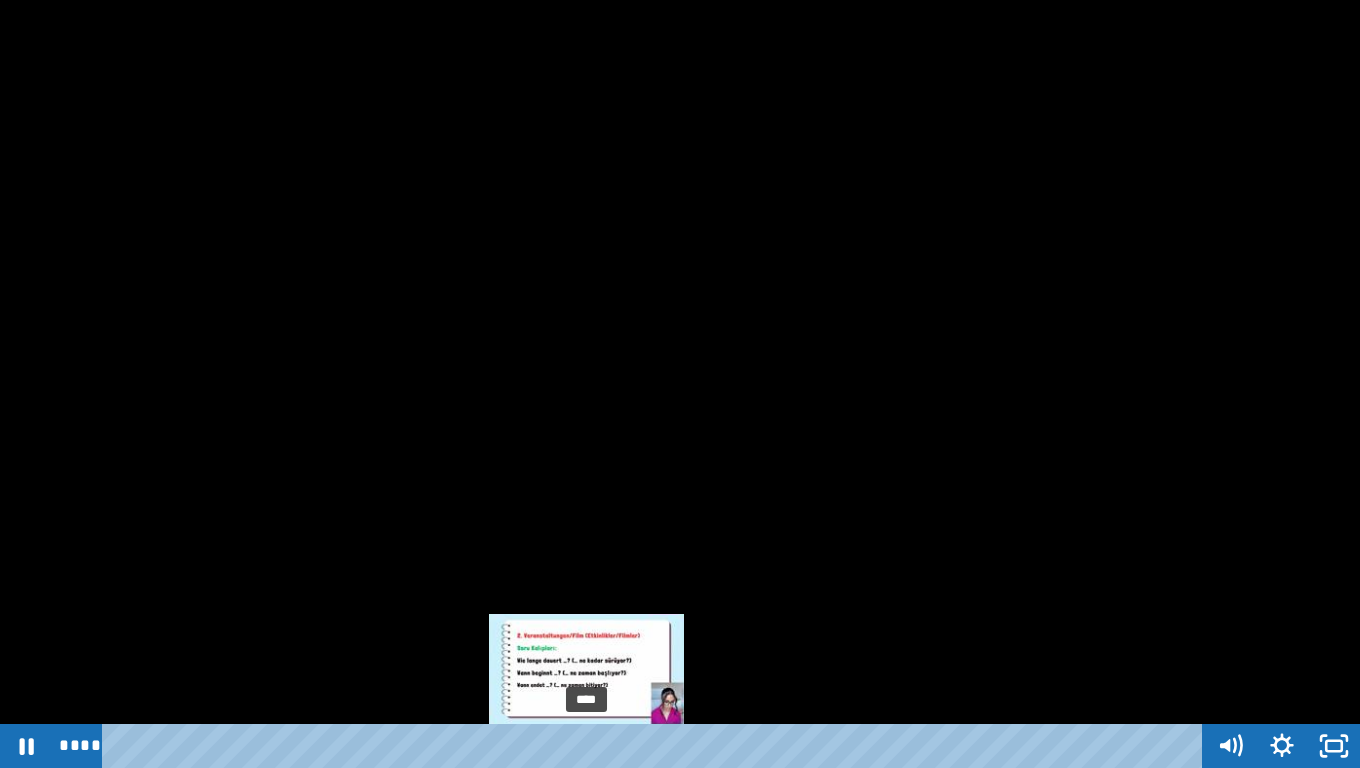 click on "****" at bounding box center (656, 746) 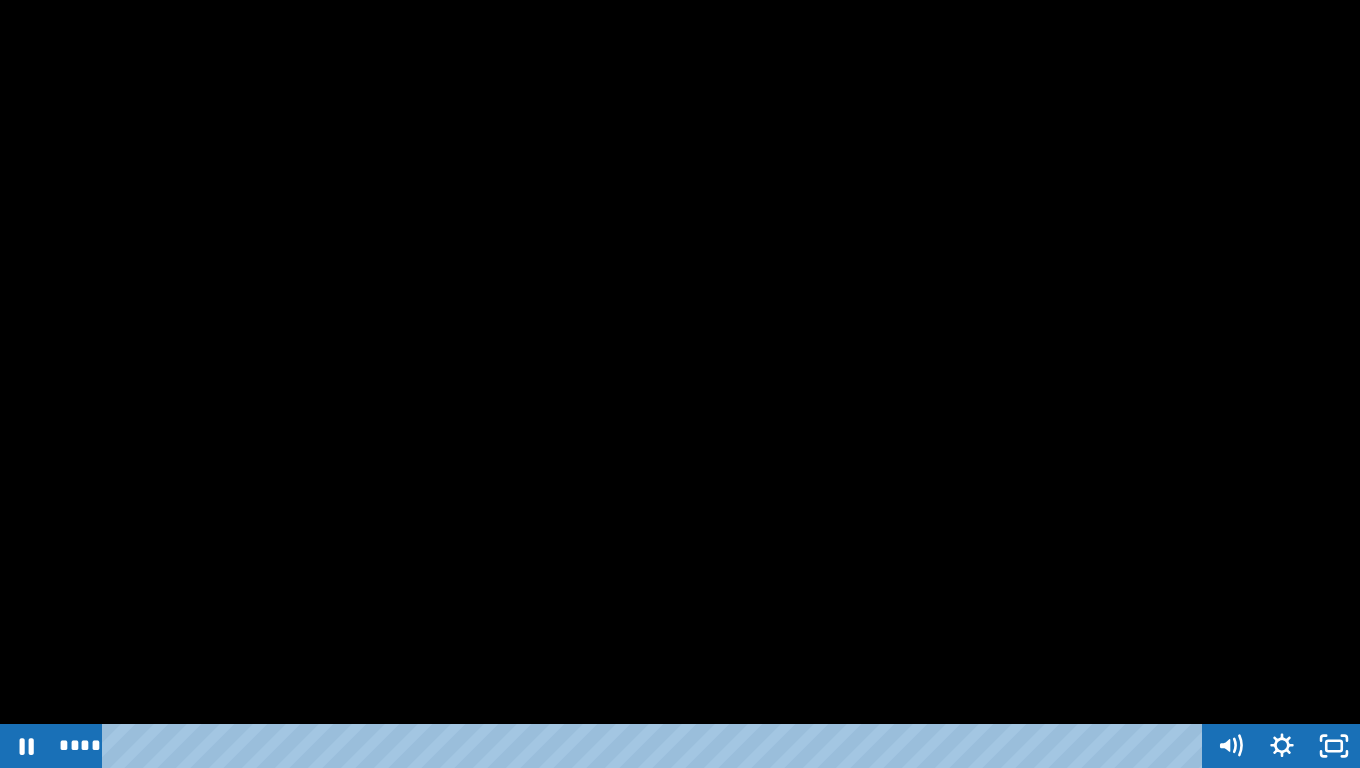 click at bounding box center (680, 384) 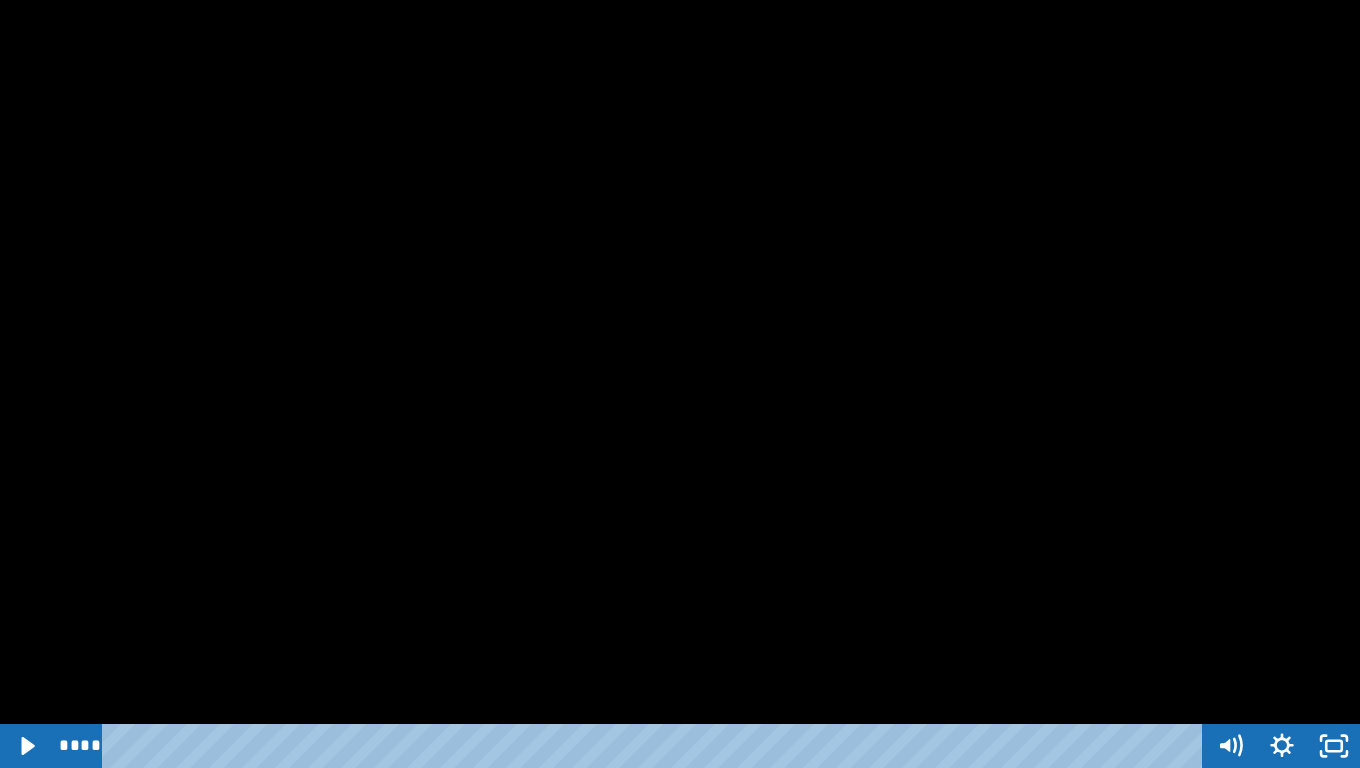 click at bounding box center (680, 384) 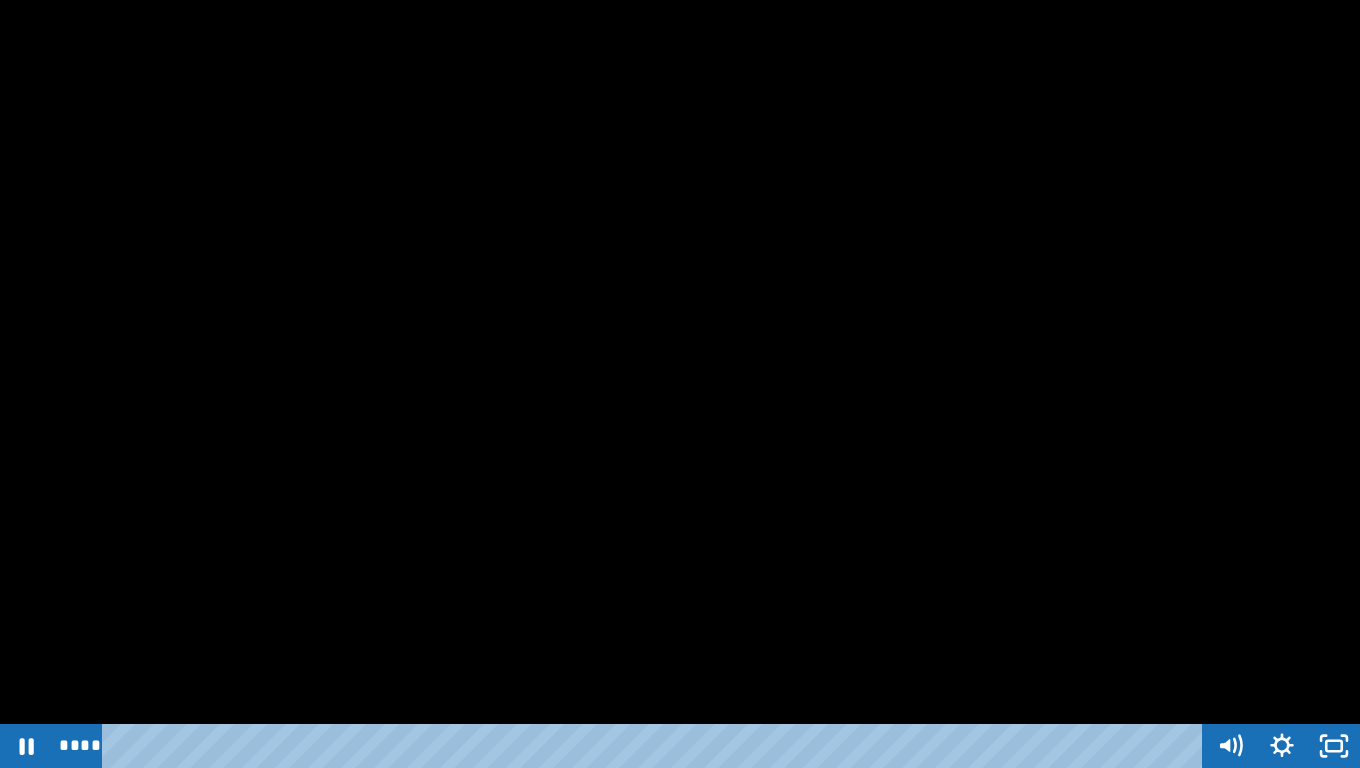 click at bounding box center [680, 384] 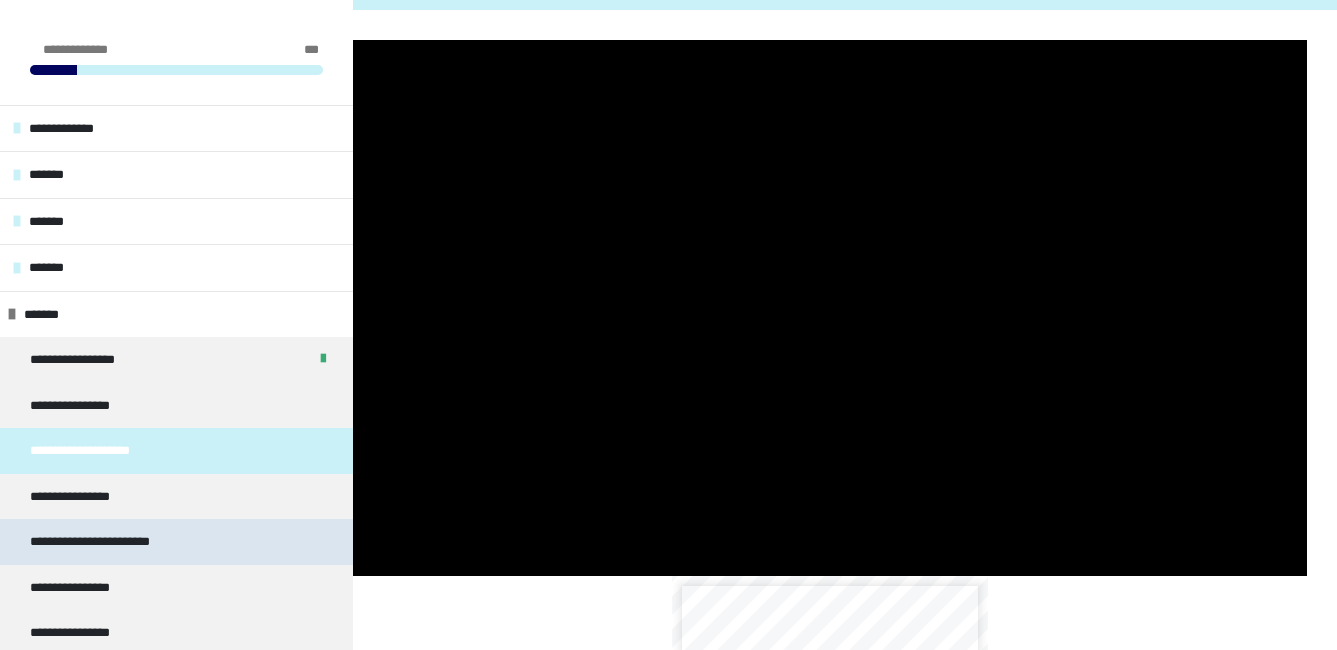 click on "**********" at bounding box center [176, 542] 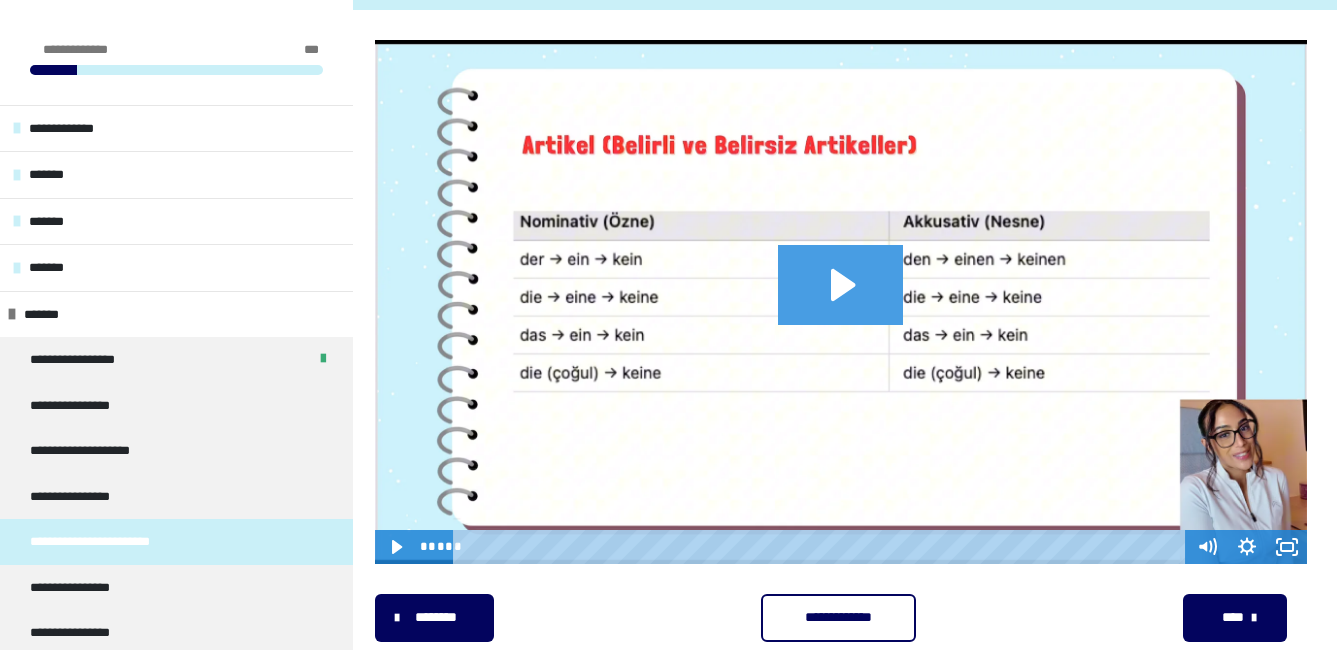 click 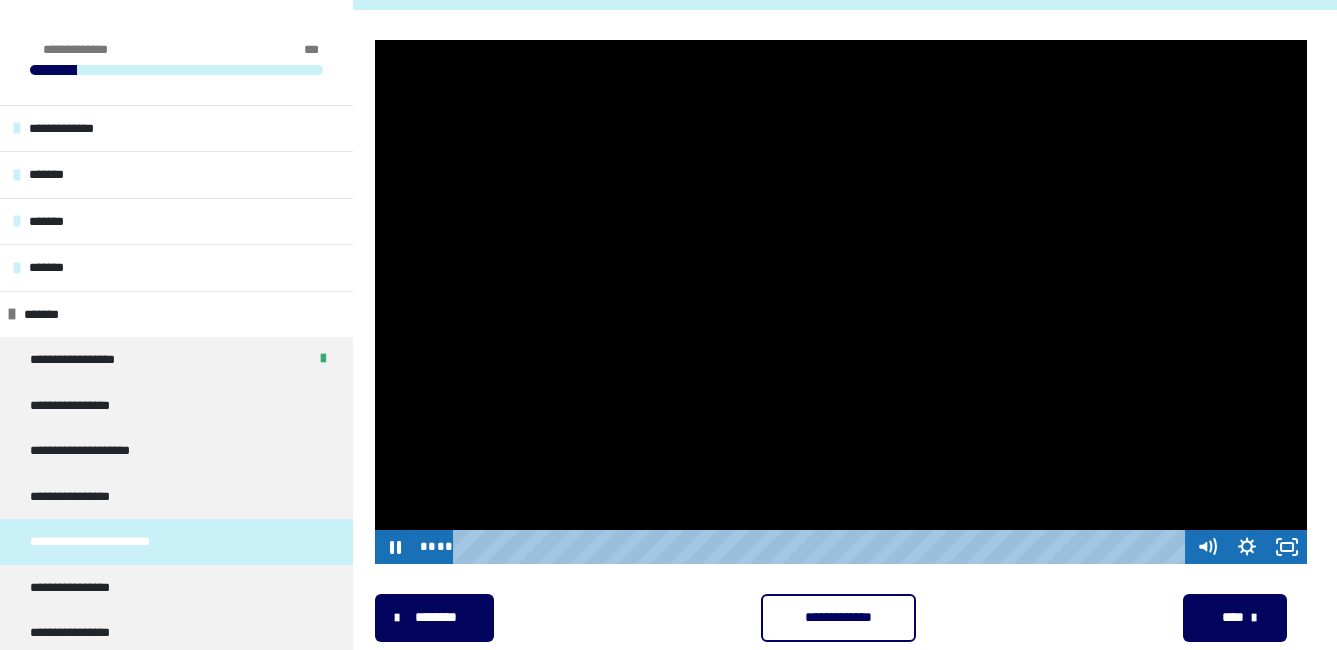 click at bounding box center [841, 302] 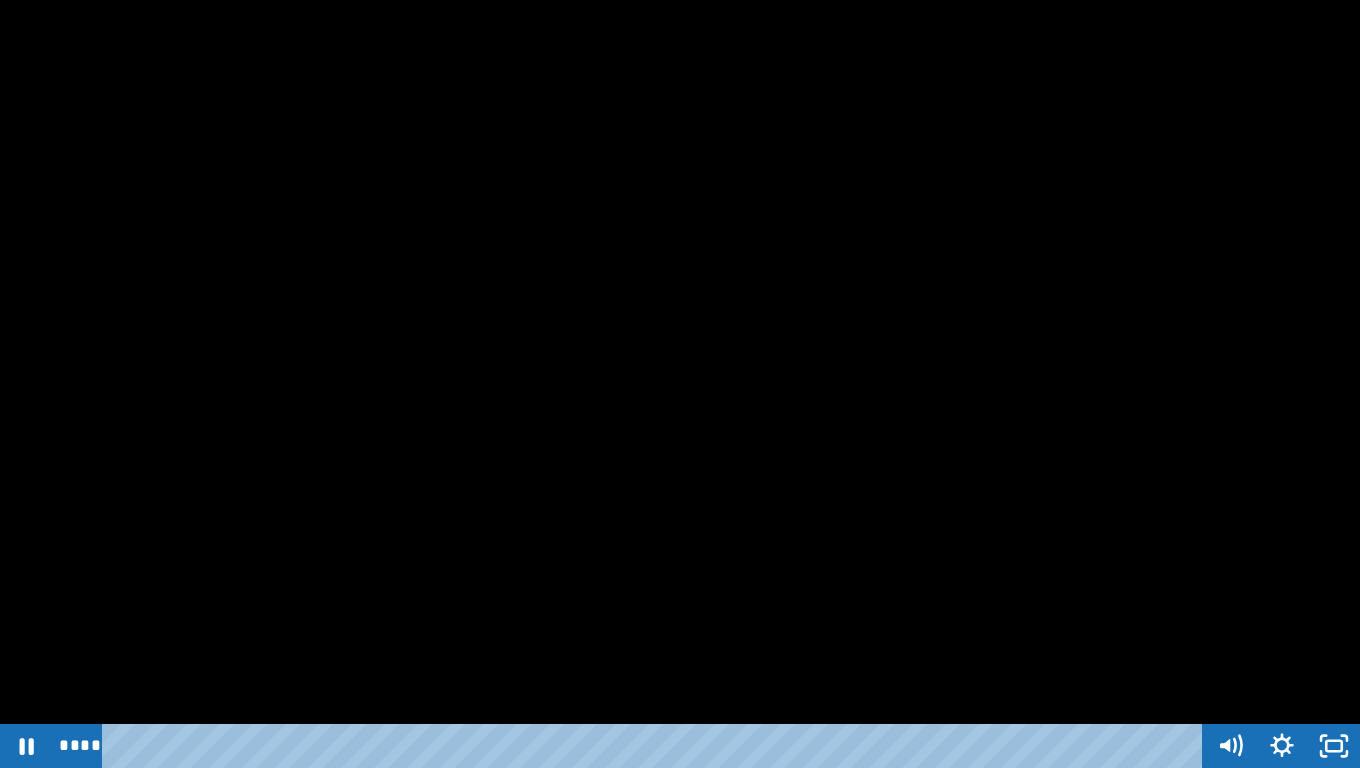 click at bounding box center (680, 384) 